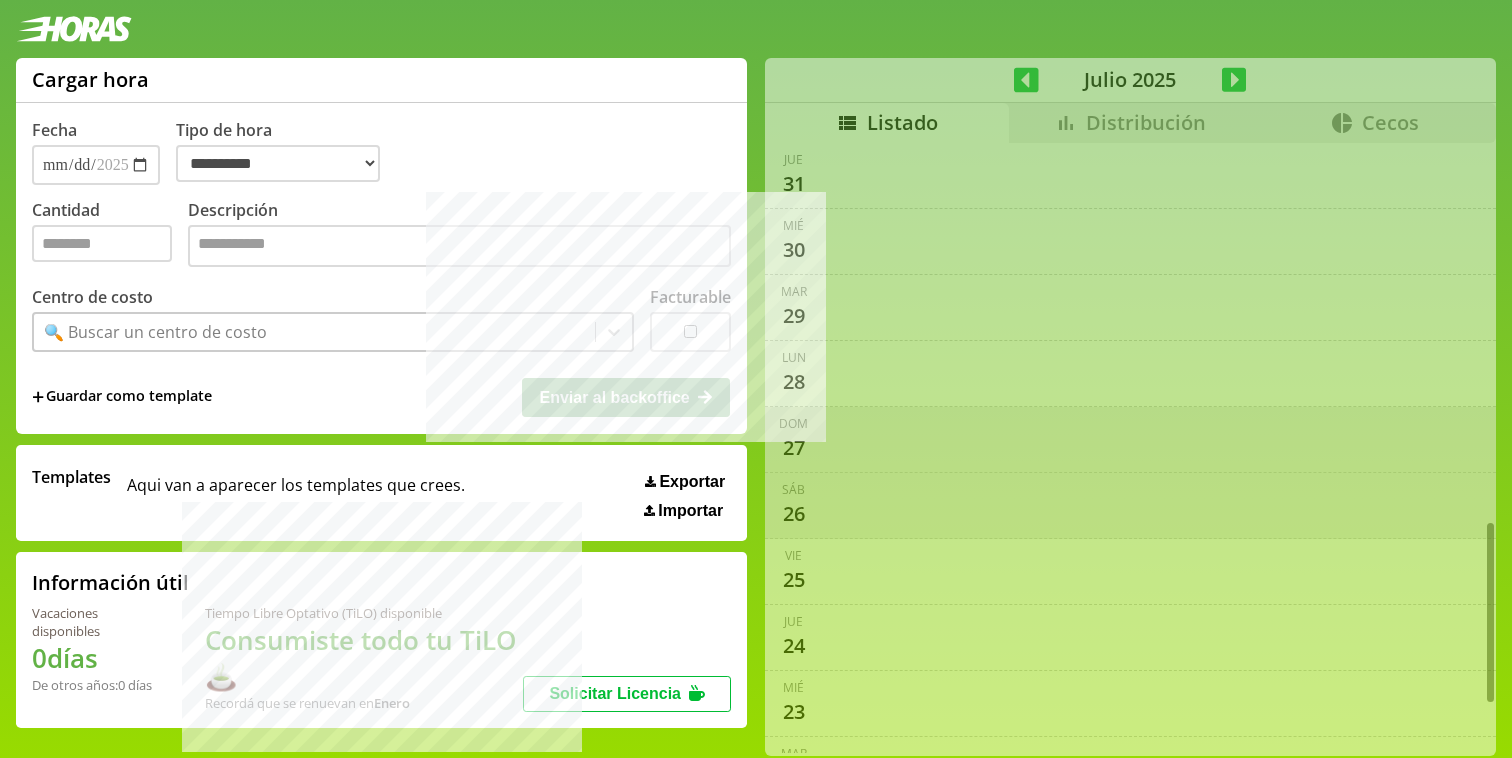 scroll, scrollTop: 14, scrollLeft: 0, axis: vertical 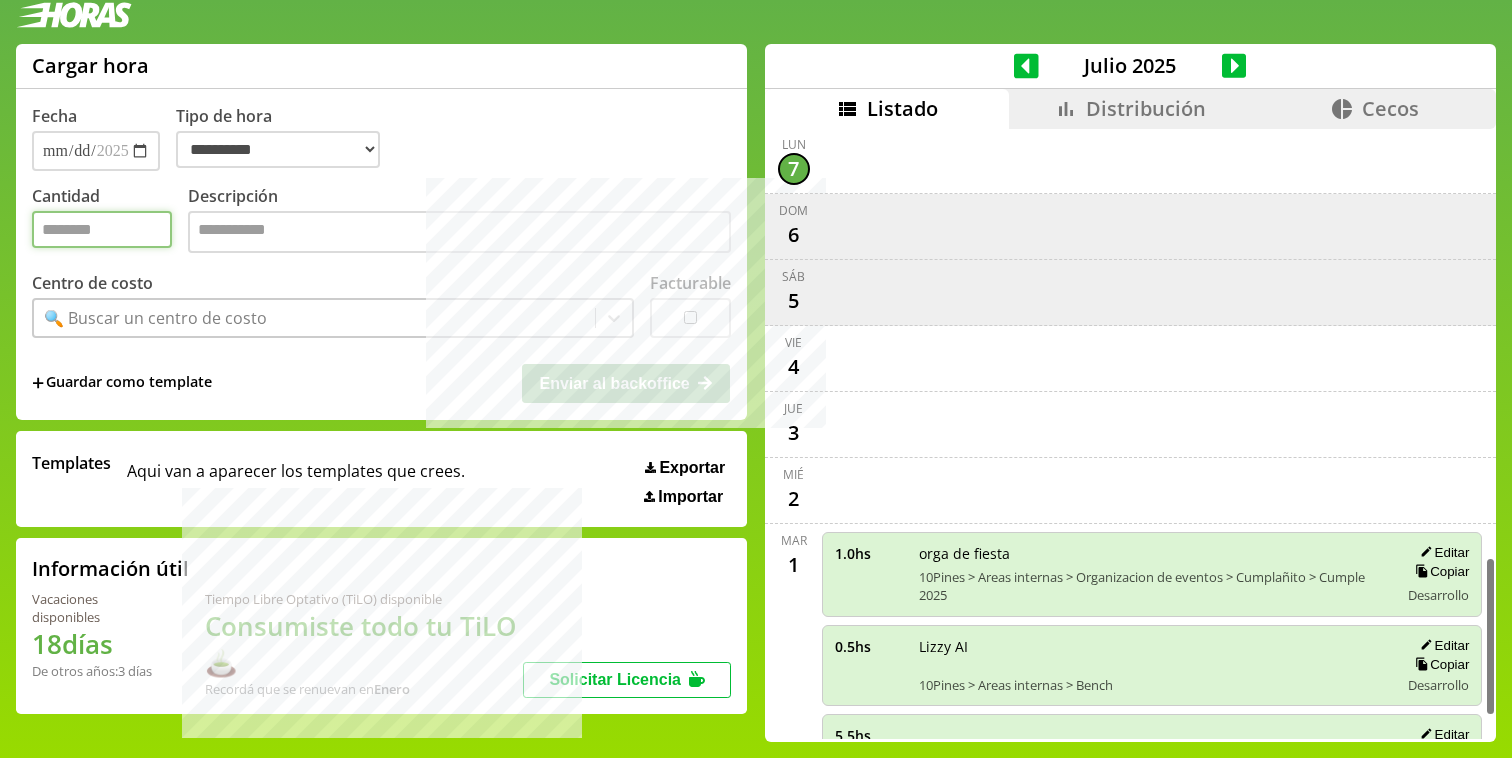 click on "Cantidad" at bounding box center [102, 229] 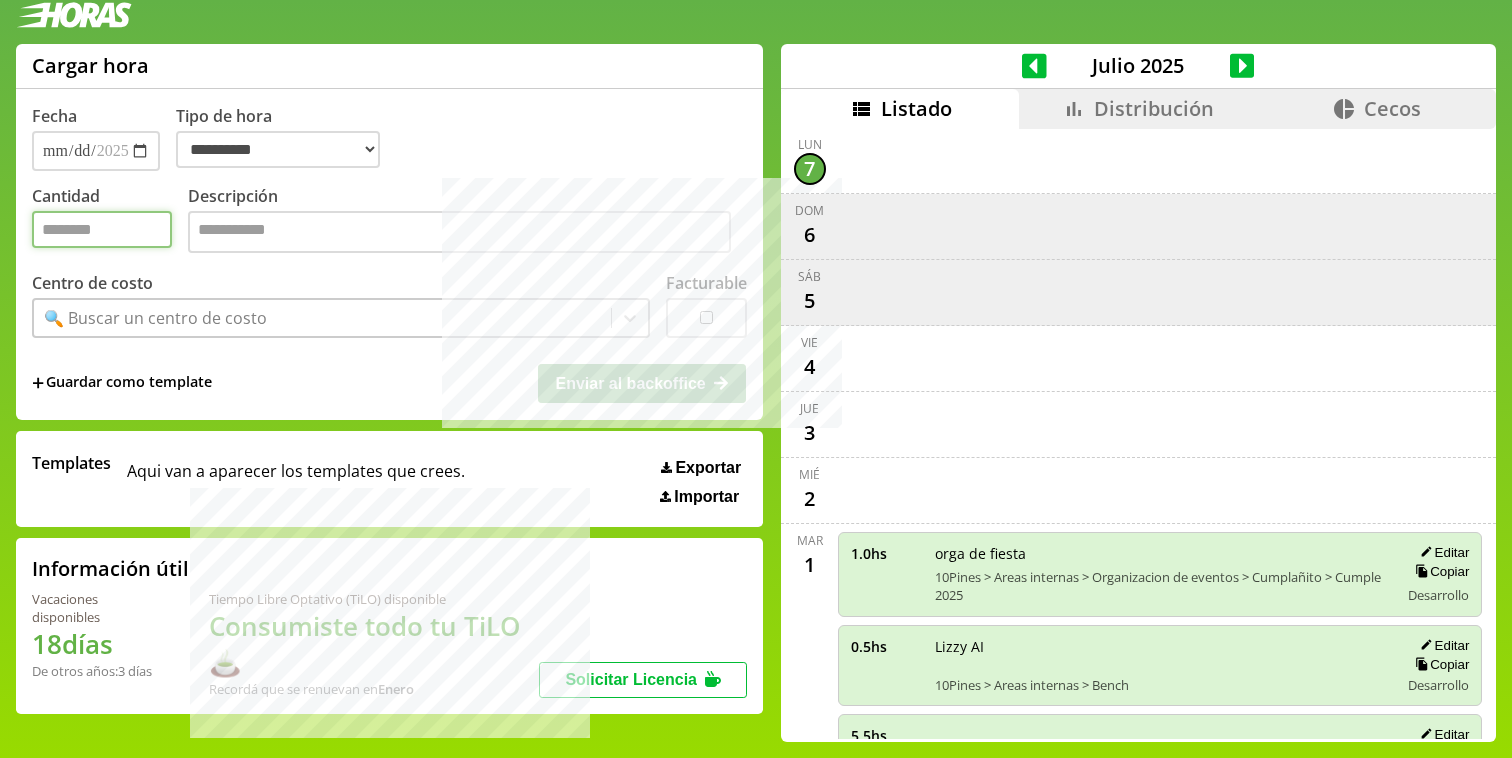 click on "*" at bounding box center (102, 229) 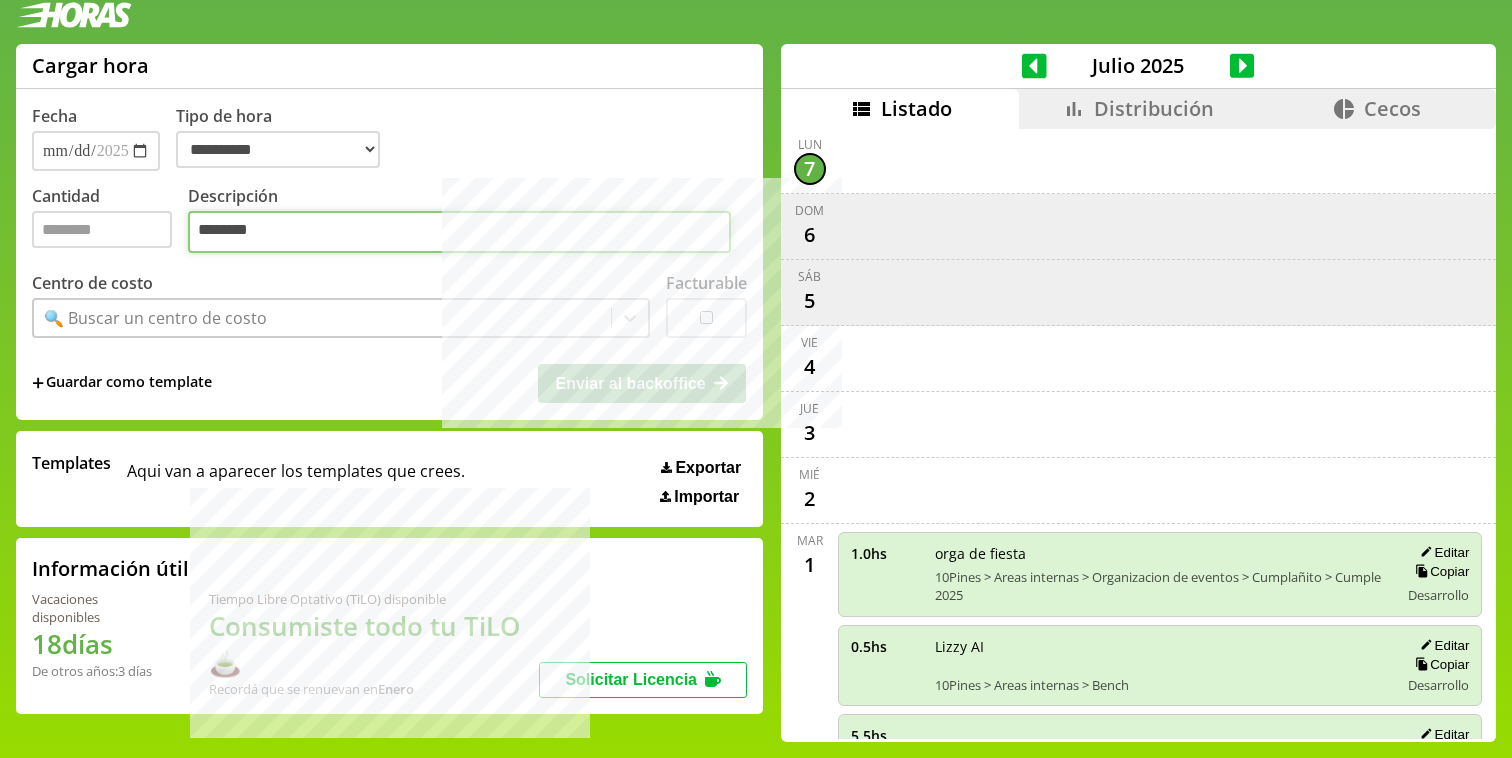 type on "********" 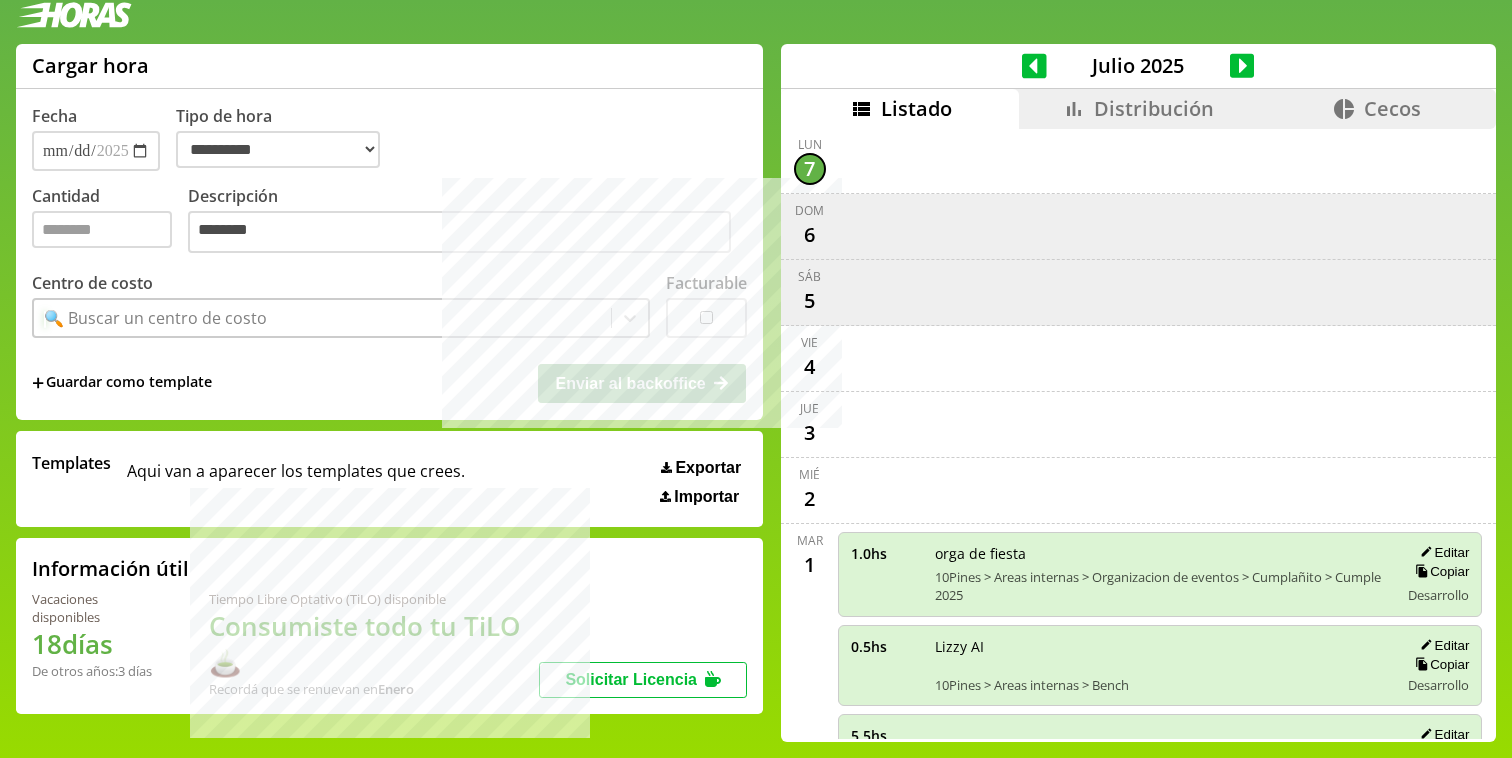 click on "🔍 Buscar un centro de costo" at bounding box center [155, 318] 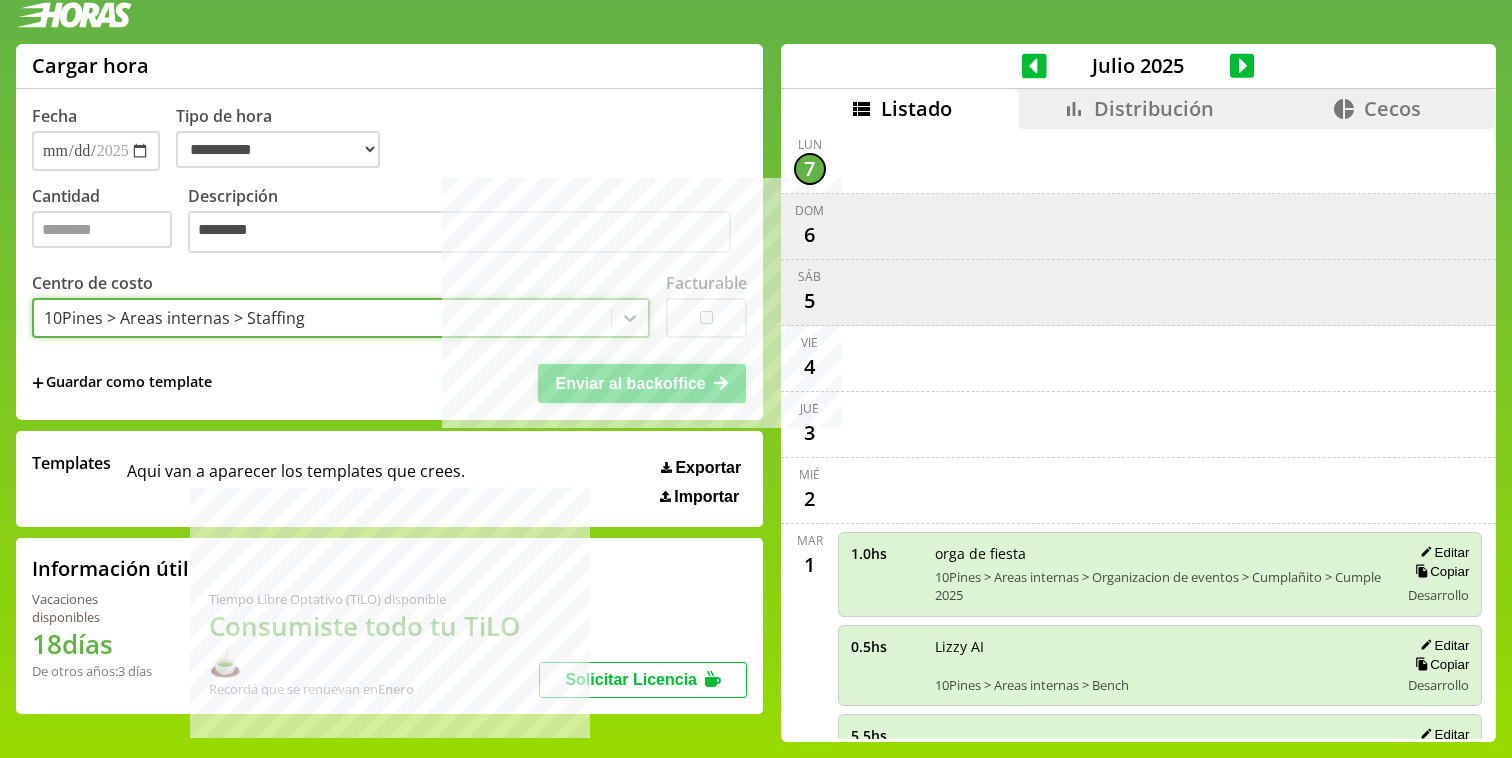 click on "Enviar al backoffice" at bounding box center [642, 383] 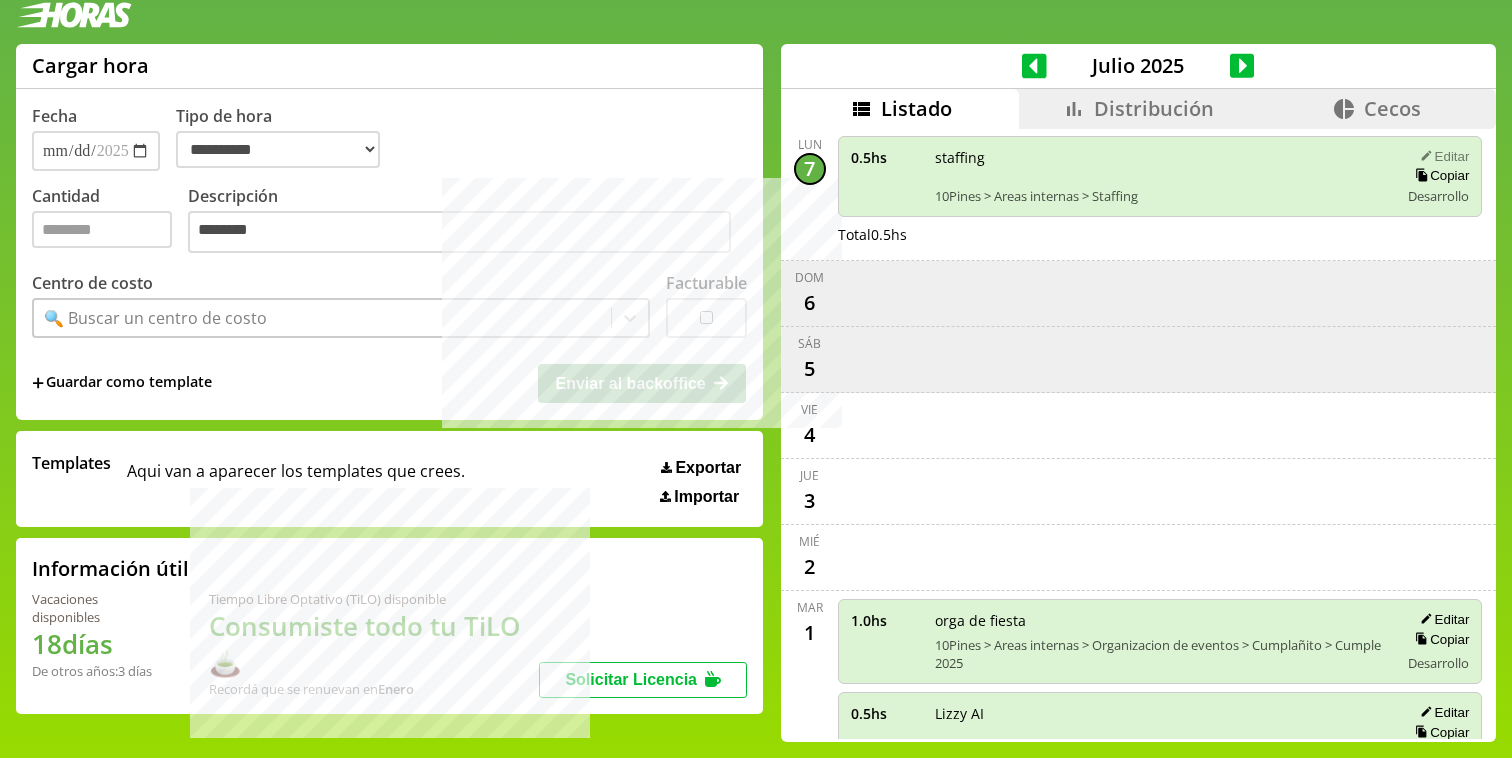 click on "Editar" at bounding box center [1441, 156] 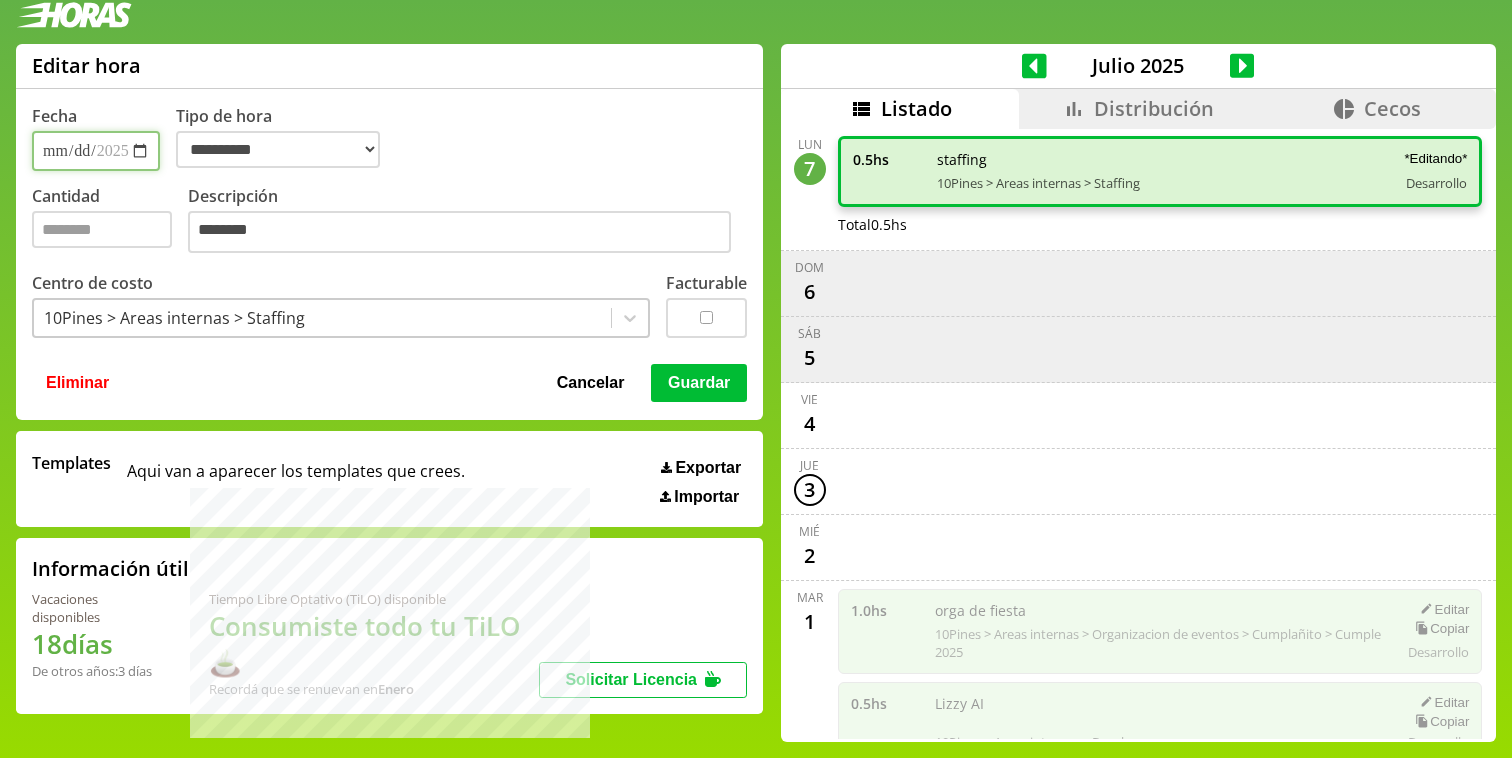 type on "**********" 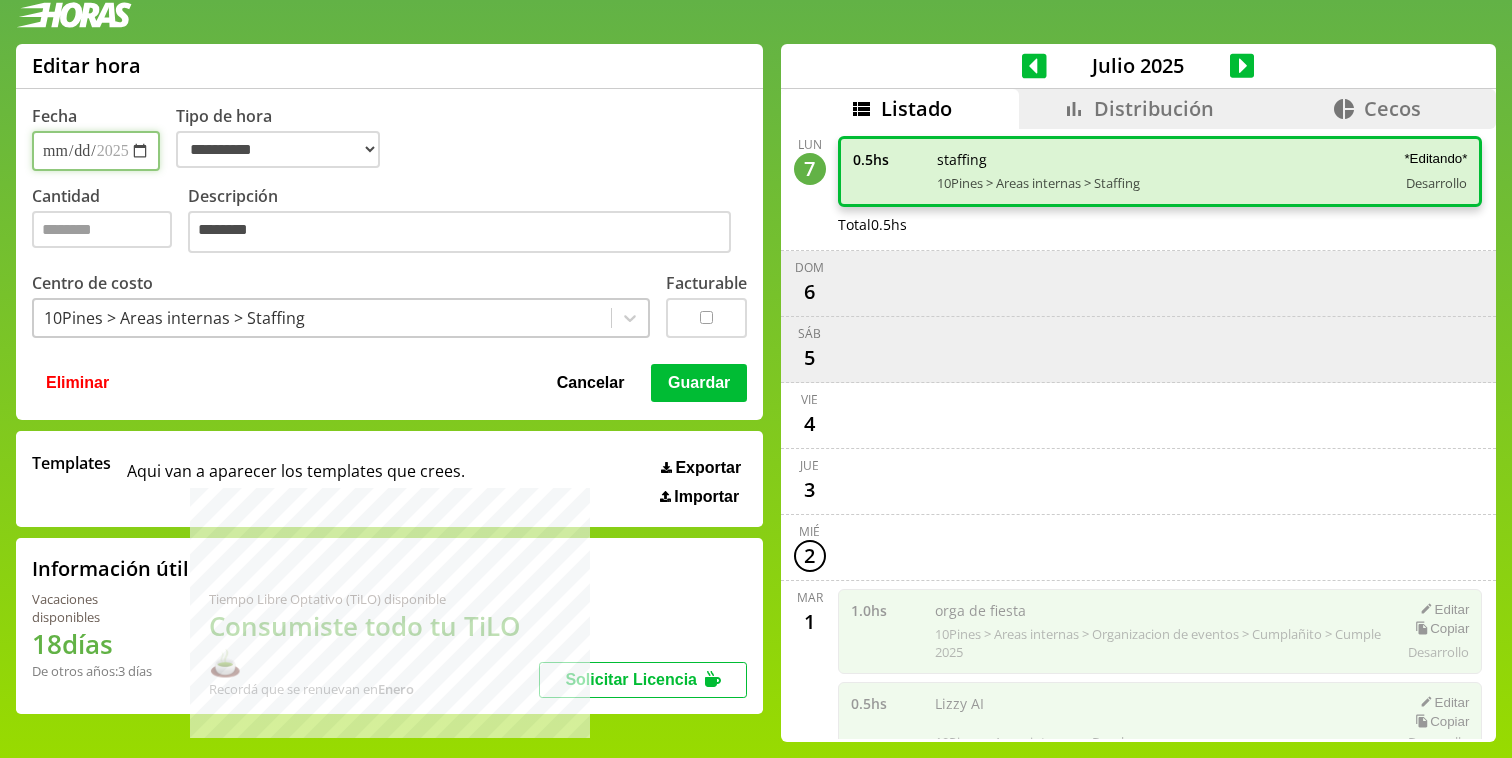 click on "Guardar" at bounding box center (699, 383) 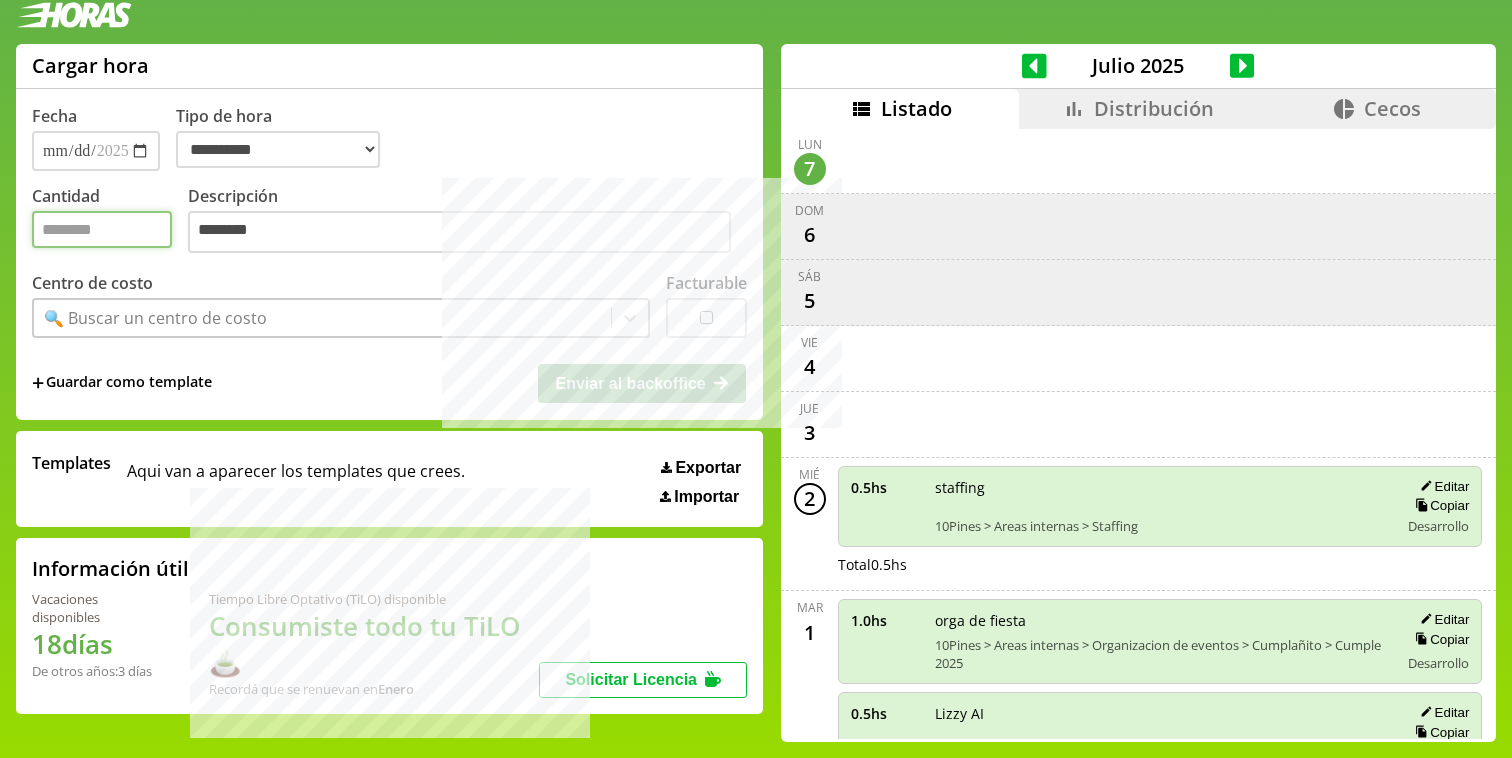 click on "Cantidad" at bounding box center (102, 229) 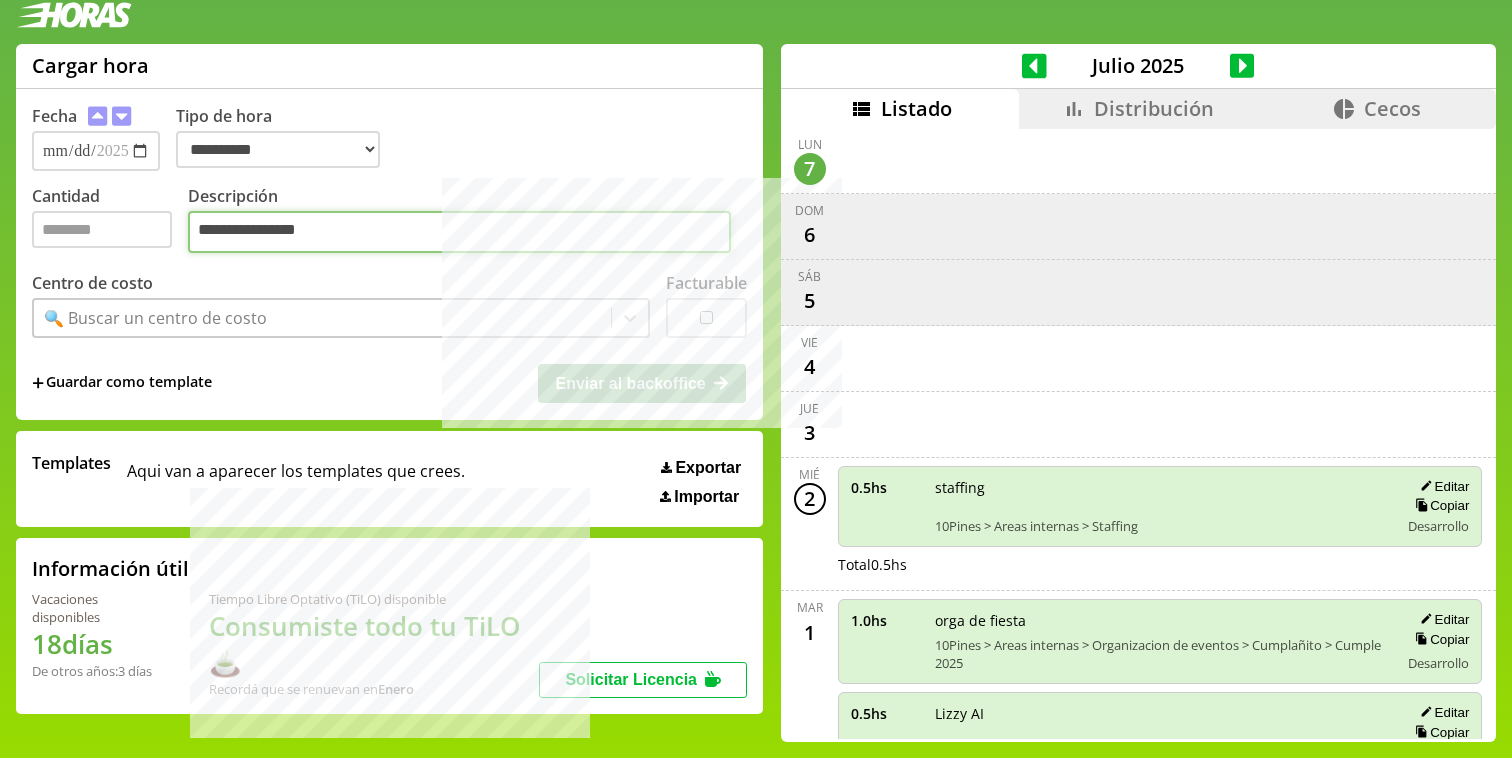 paste on "**********" 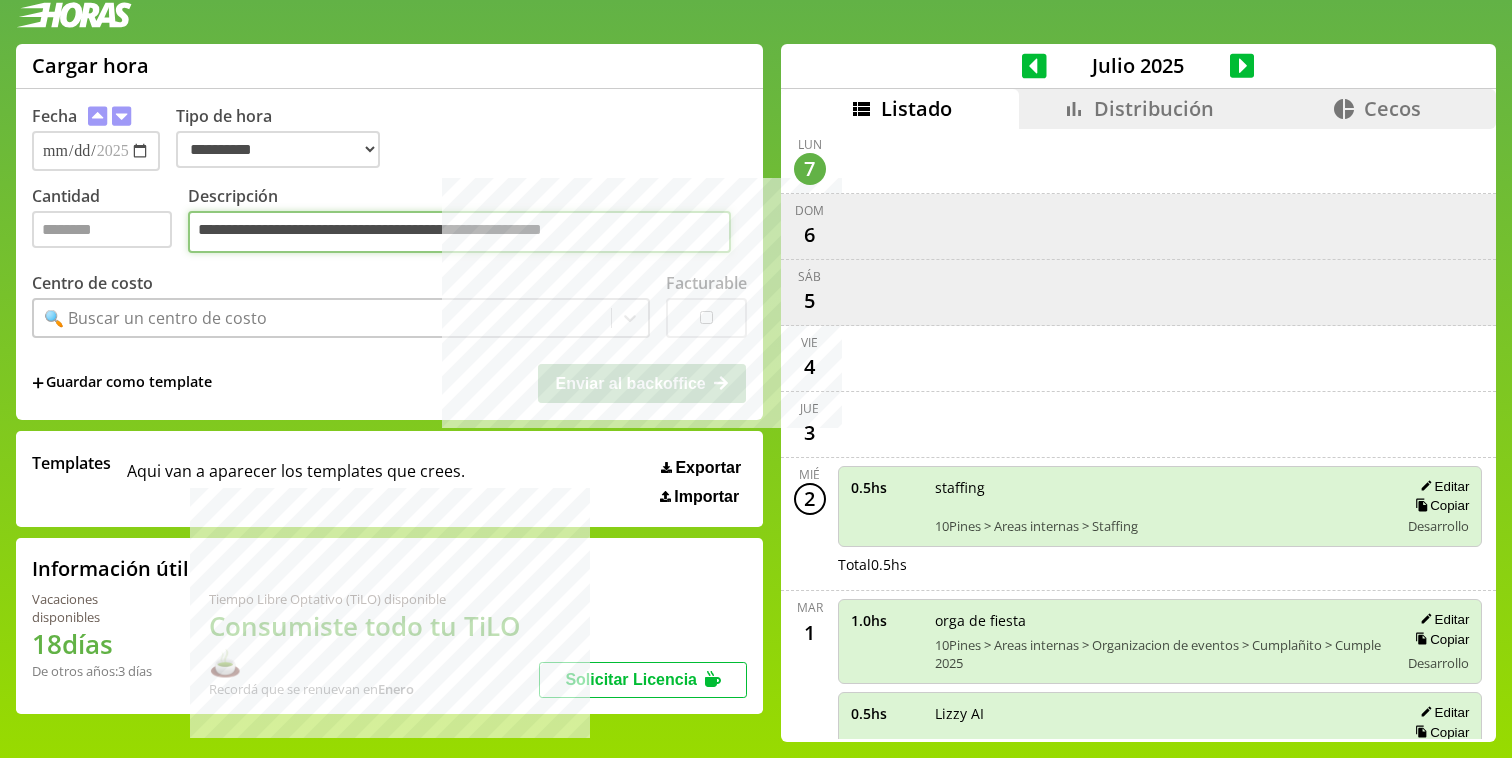 type on "**********" 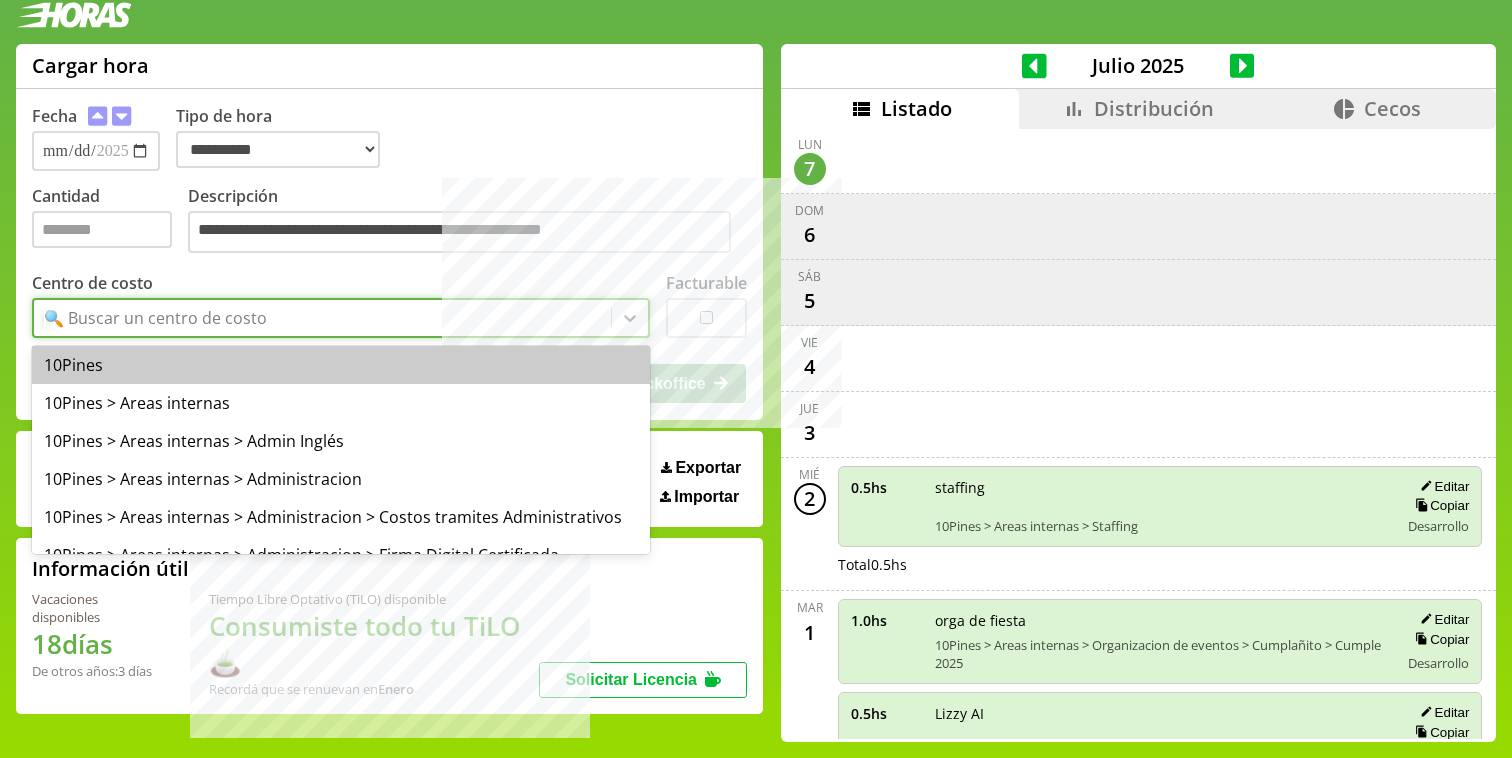 click on "🔍 Buscar un centro de costo" at bounding box center [322, 318] 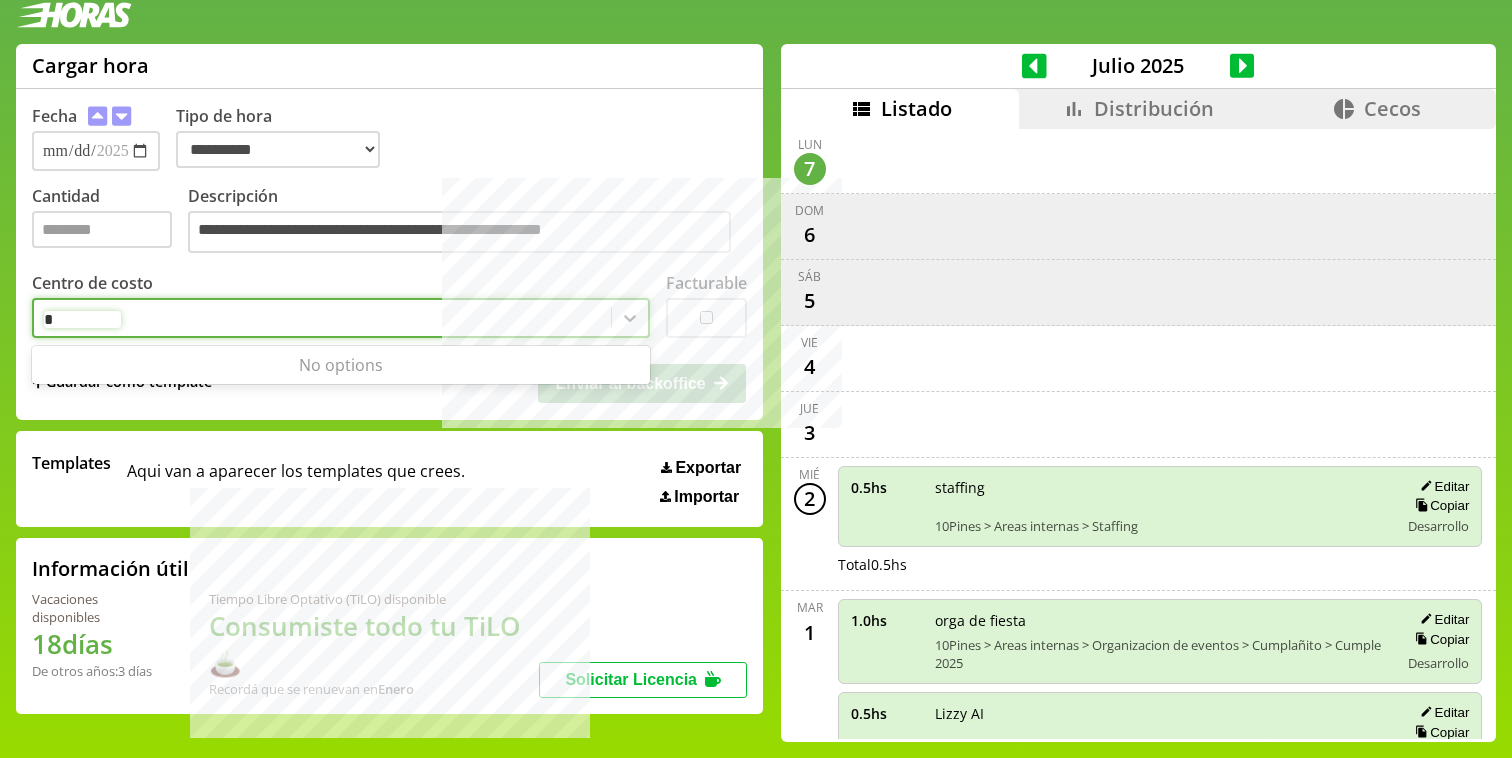 type on "**" 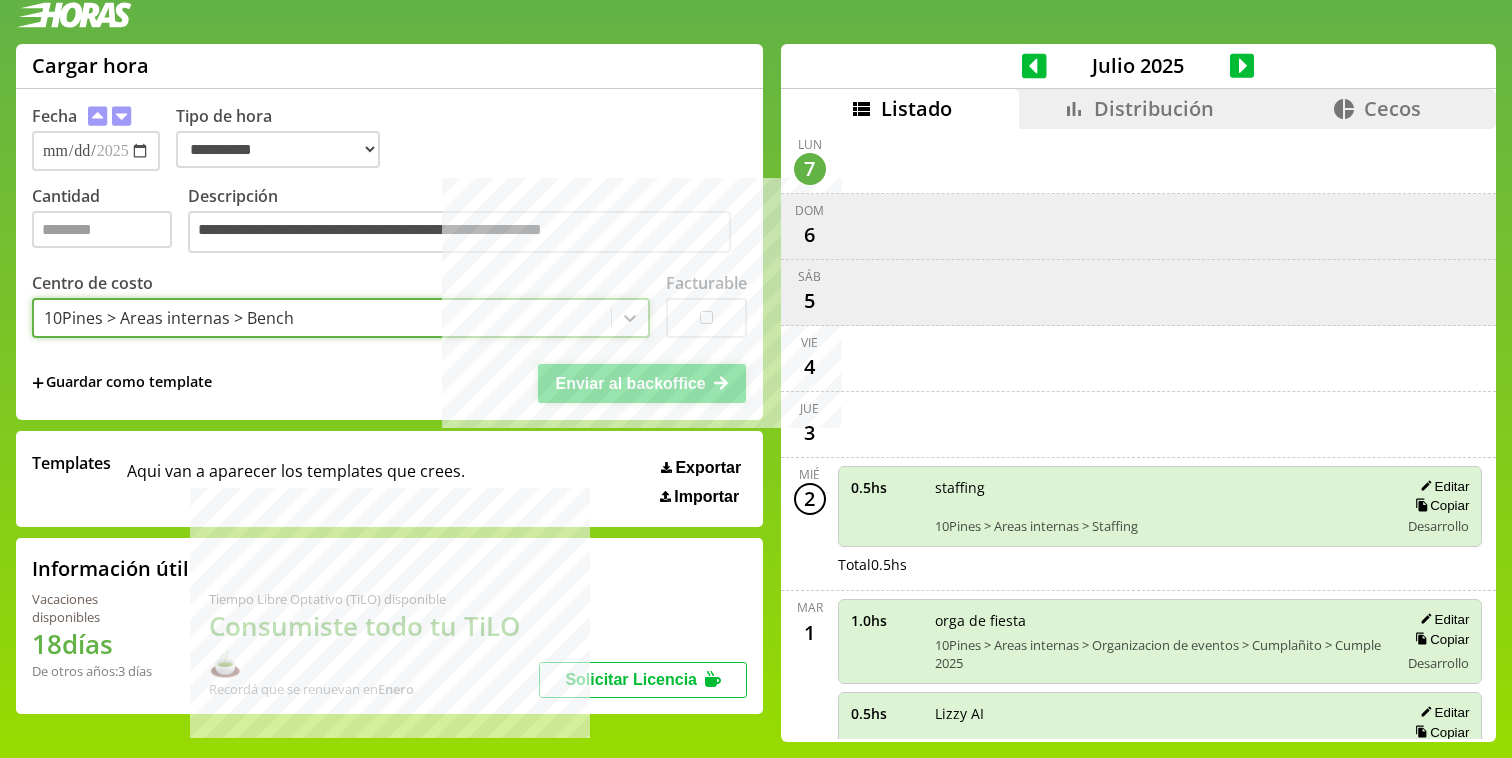 click on "Enviar al backoffice" at bounding box center [630, 383] 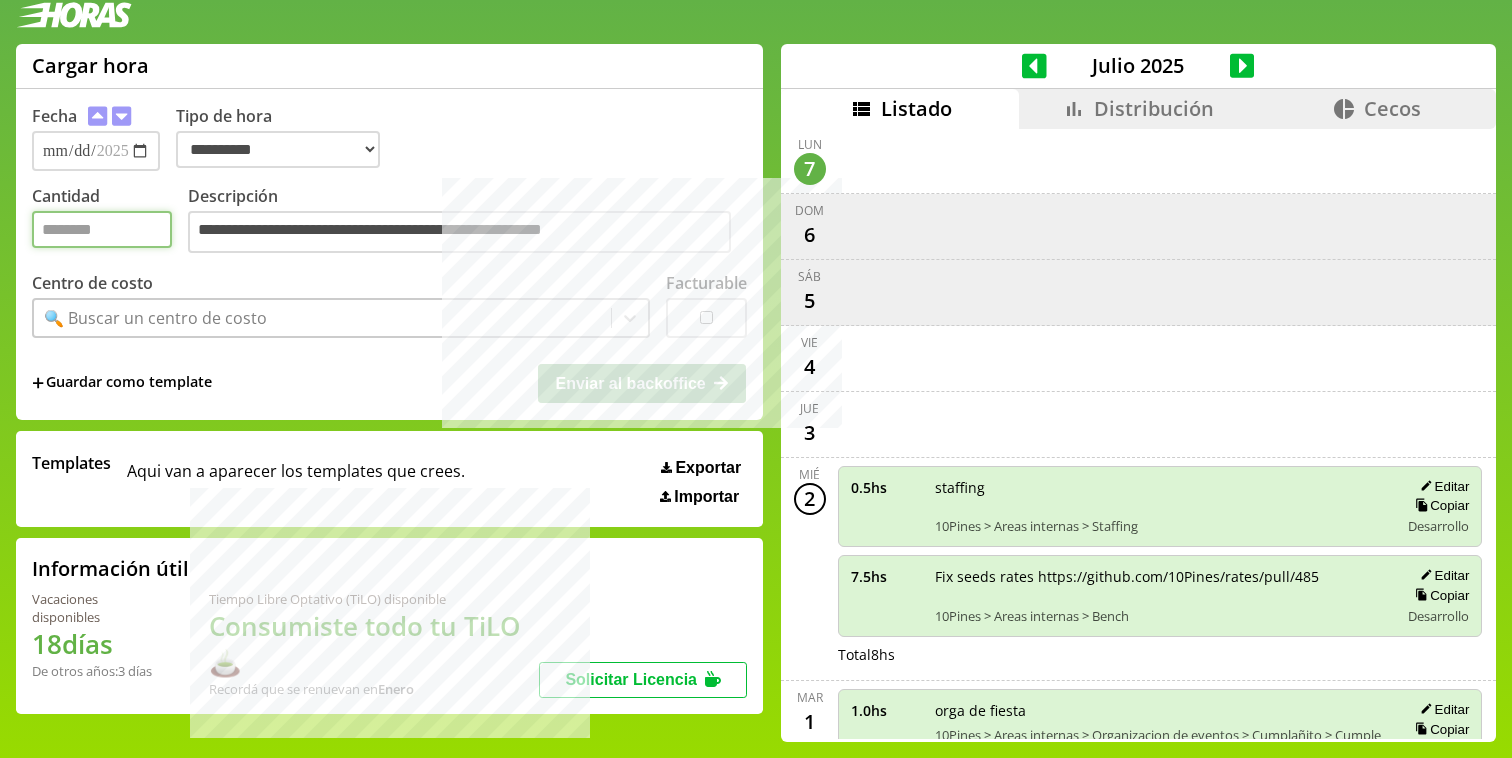 click on "Cantidad" at bounding box center (102, 229) 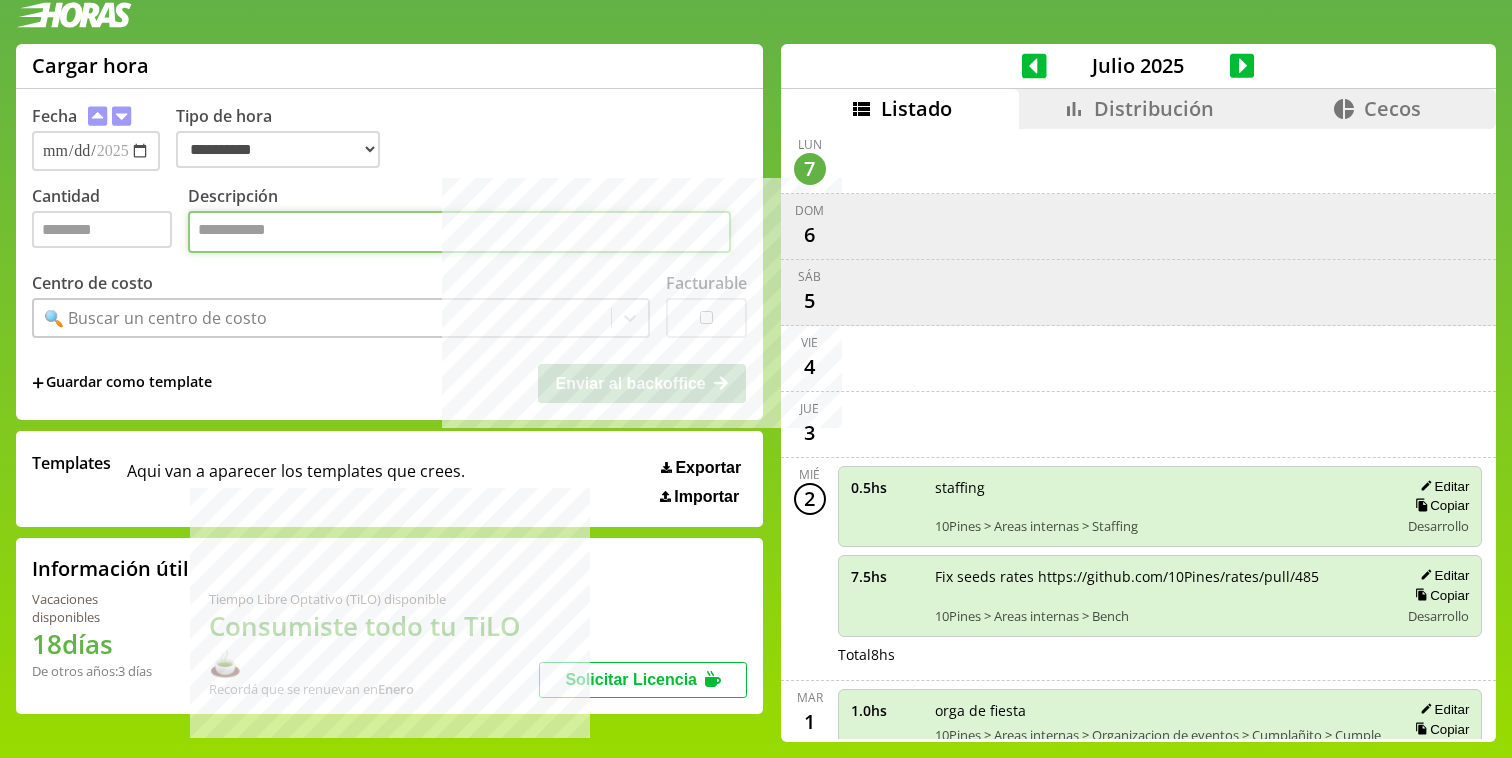 paste on "**********" 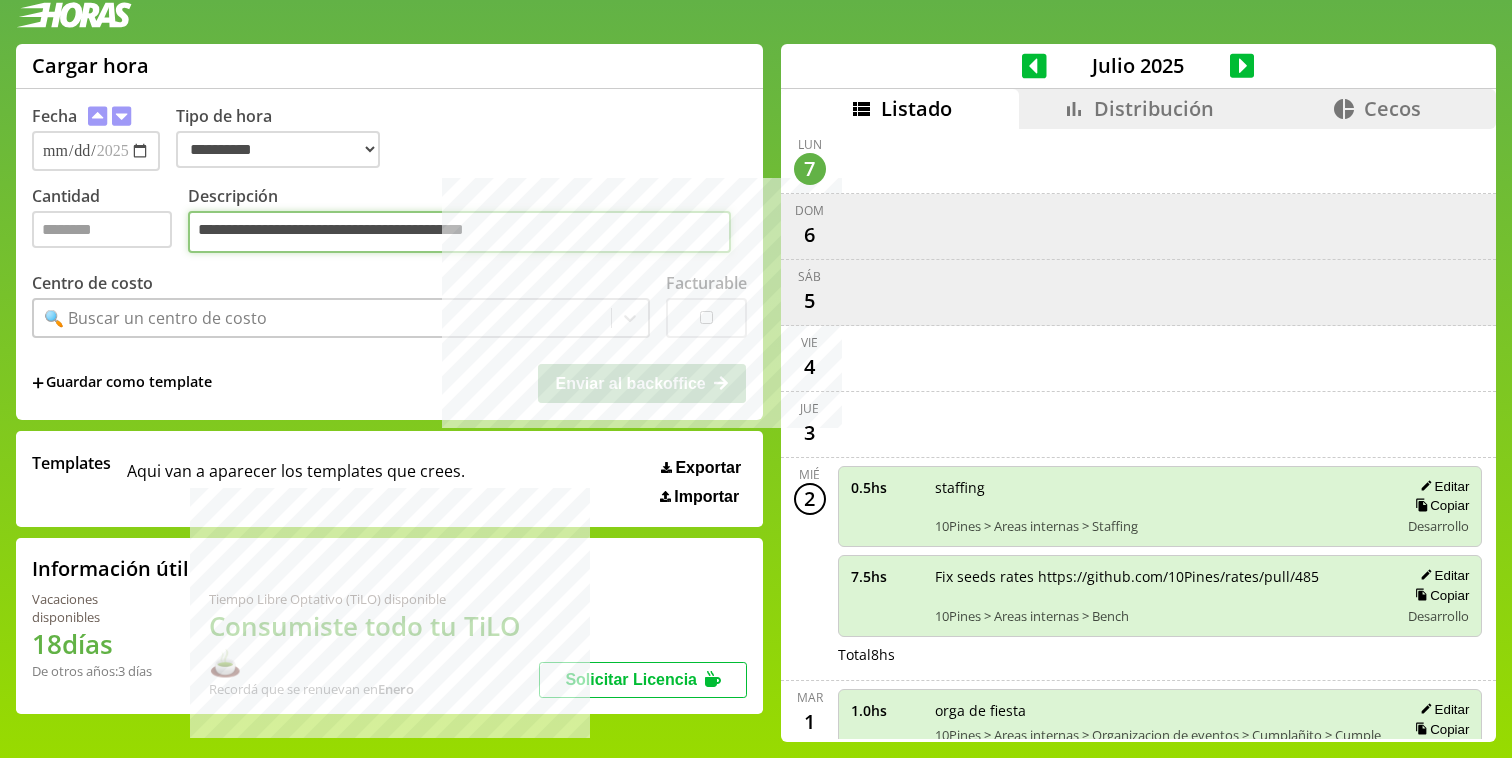 paste on "**********" 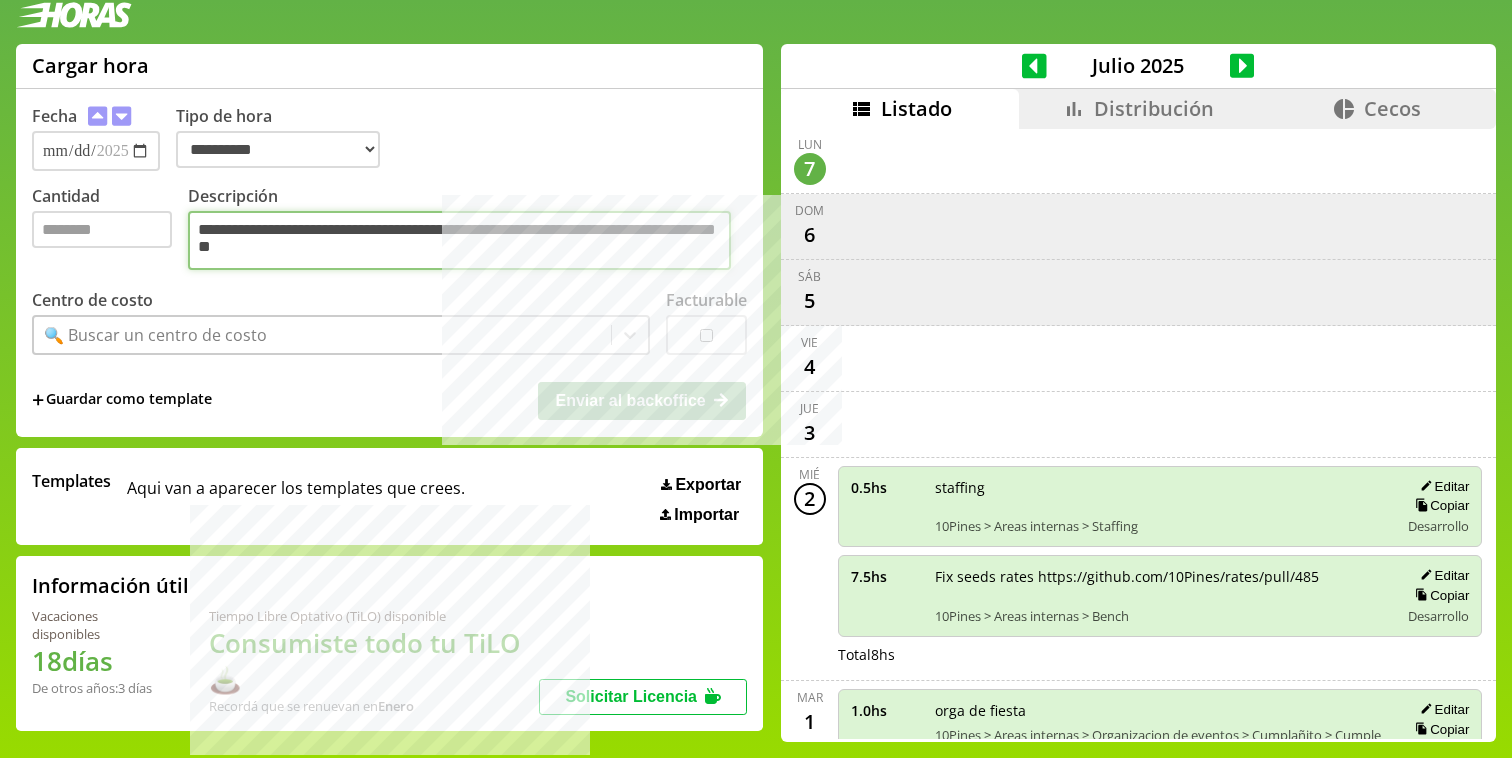 click on "**********" at bounding box center [459, 240] 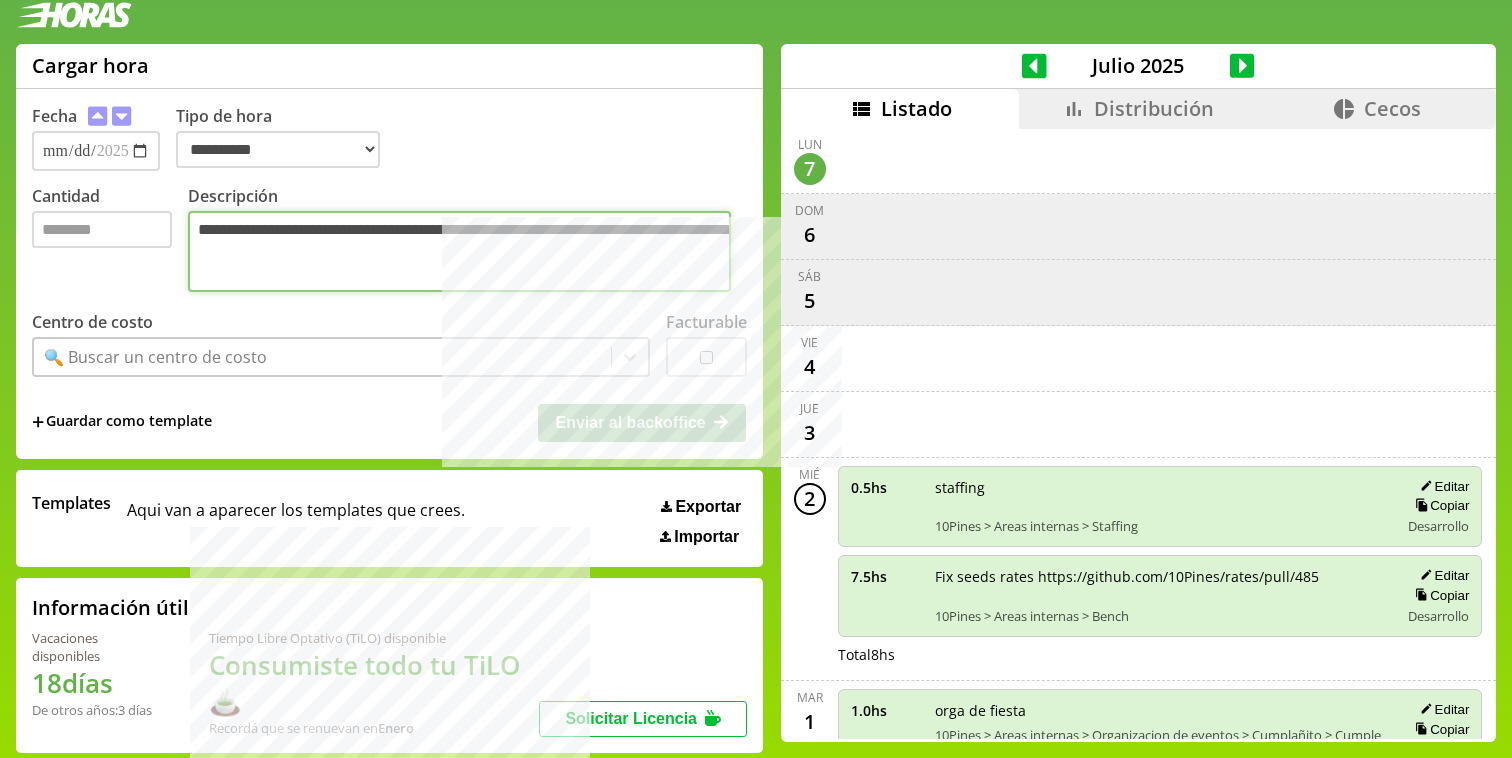 paste on "**********" 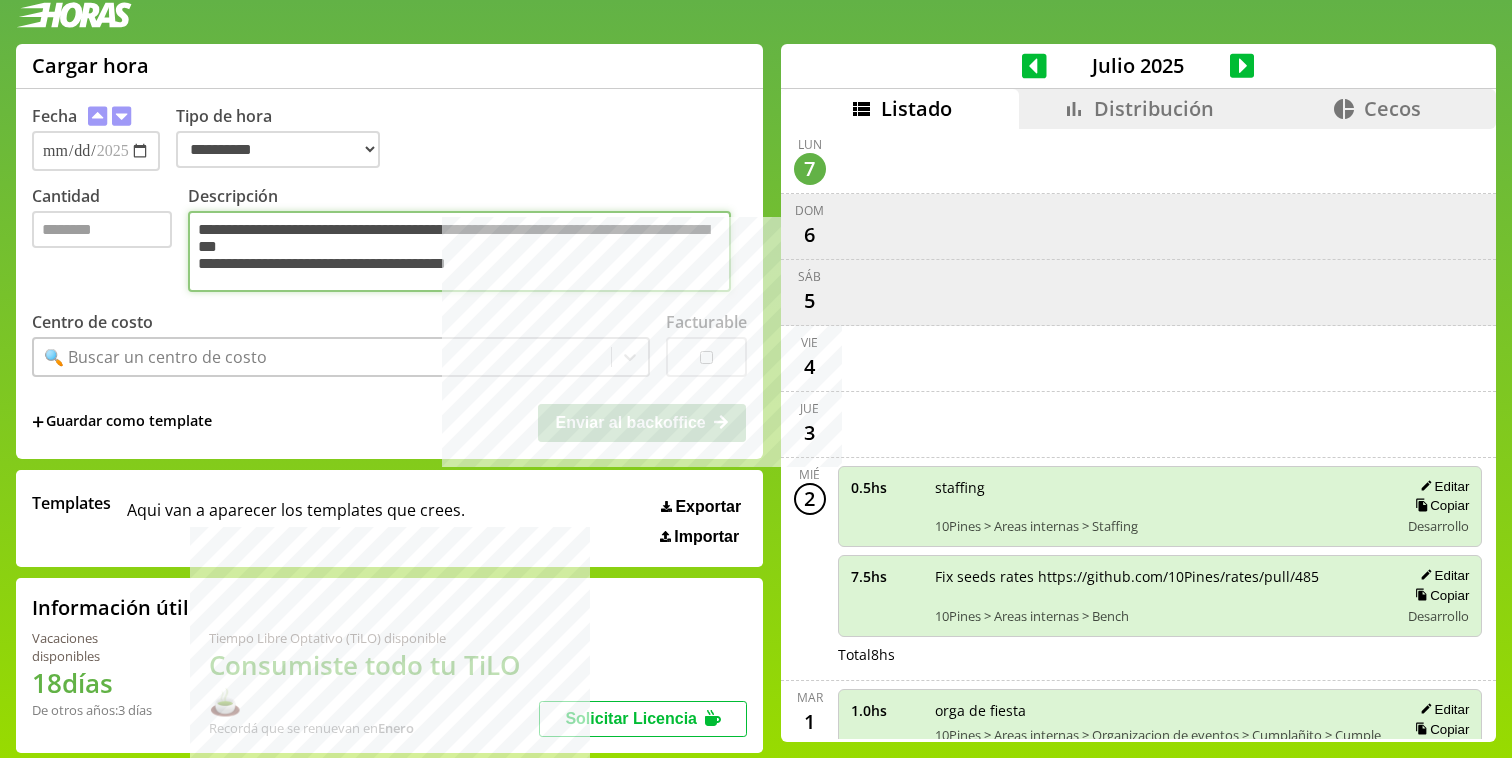type on "**********" 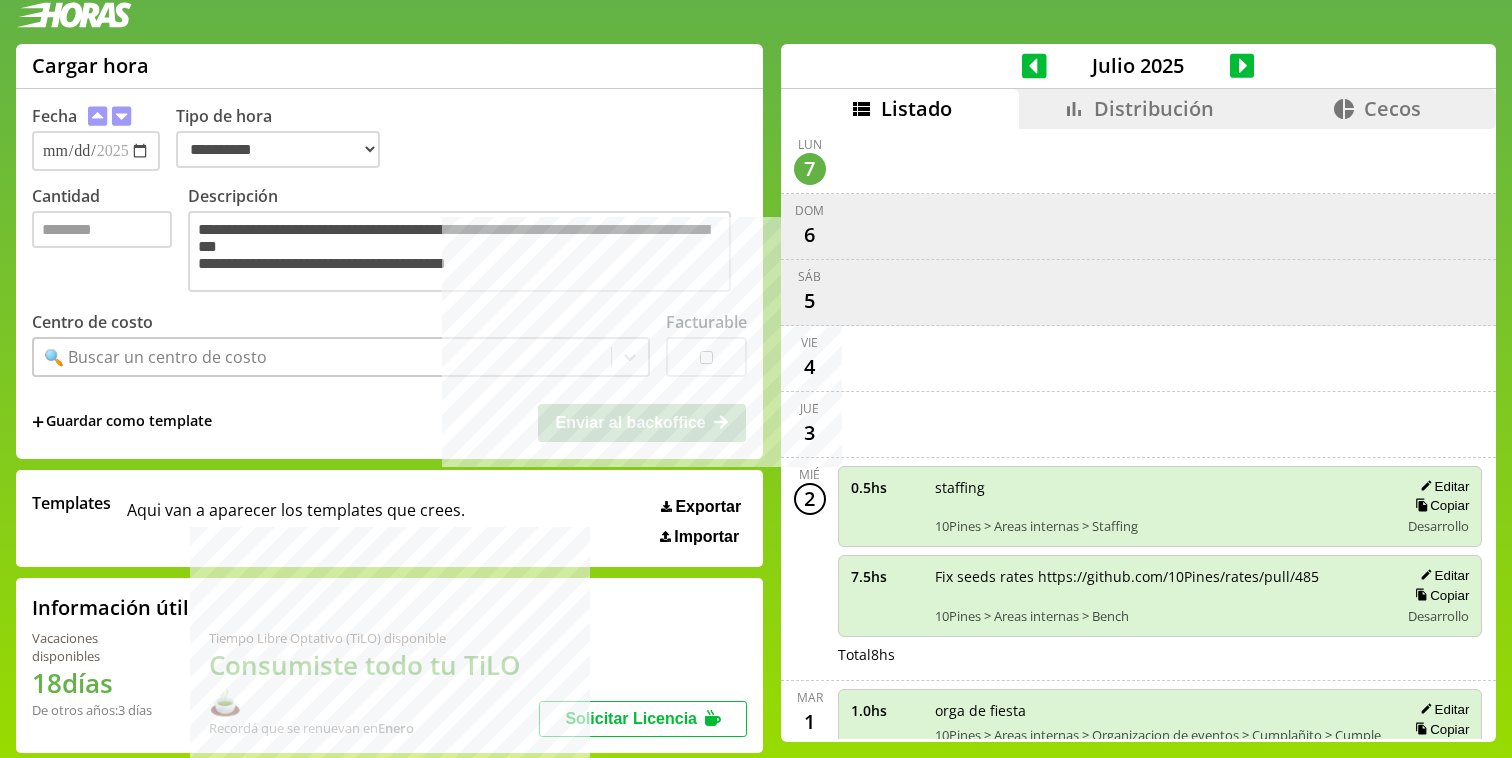 click on "🔍 Buscar un centro de costo" at bounding box center (322, 357) 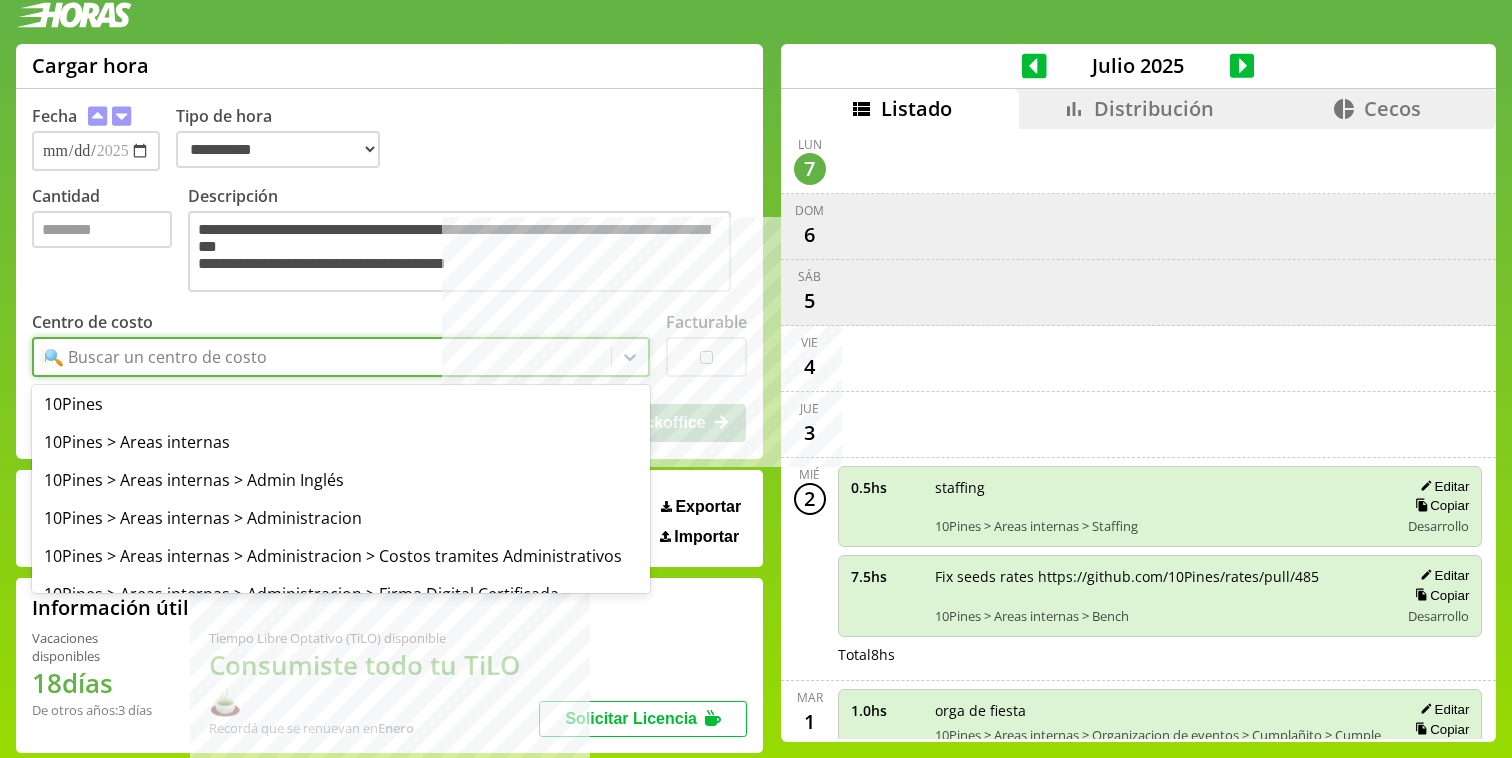 type on "**" 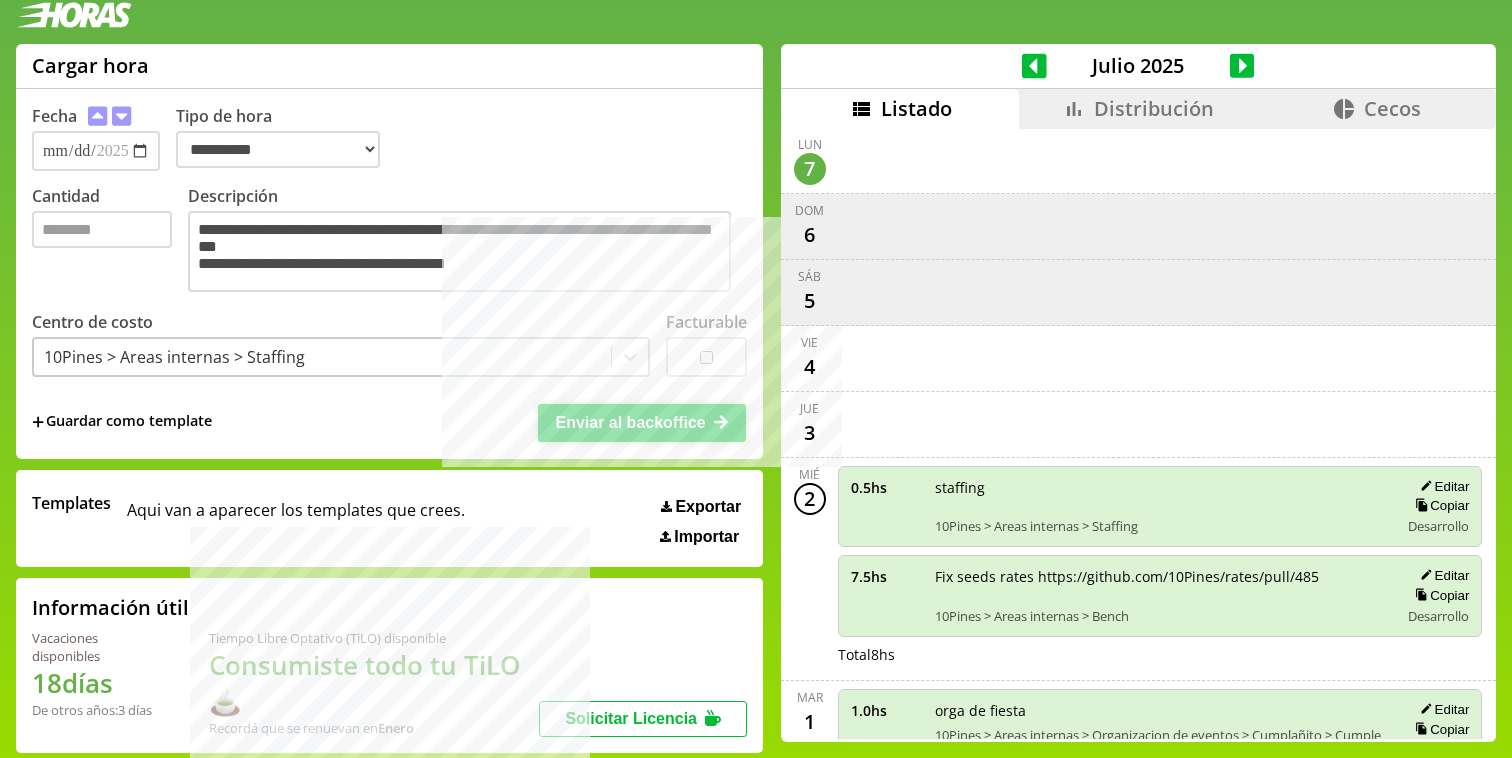 drag, startPoint x: 632, startPoint y: 433, endPoint x: 619, endPoint y: 294, distance: 139.60658 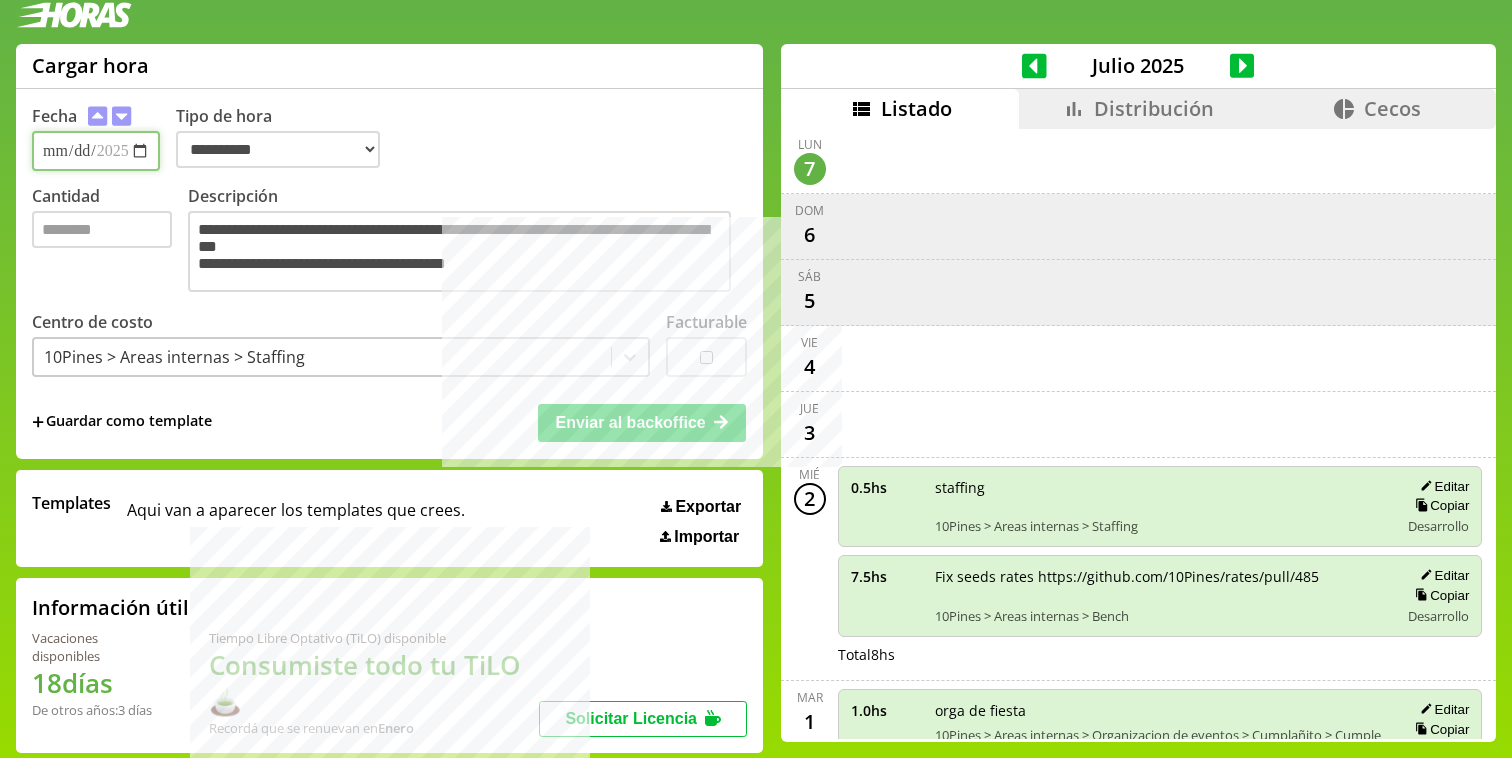 click on "**********" at bounding box center (96, 151) 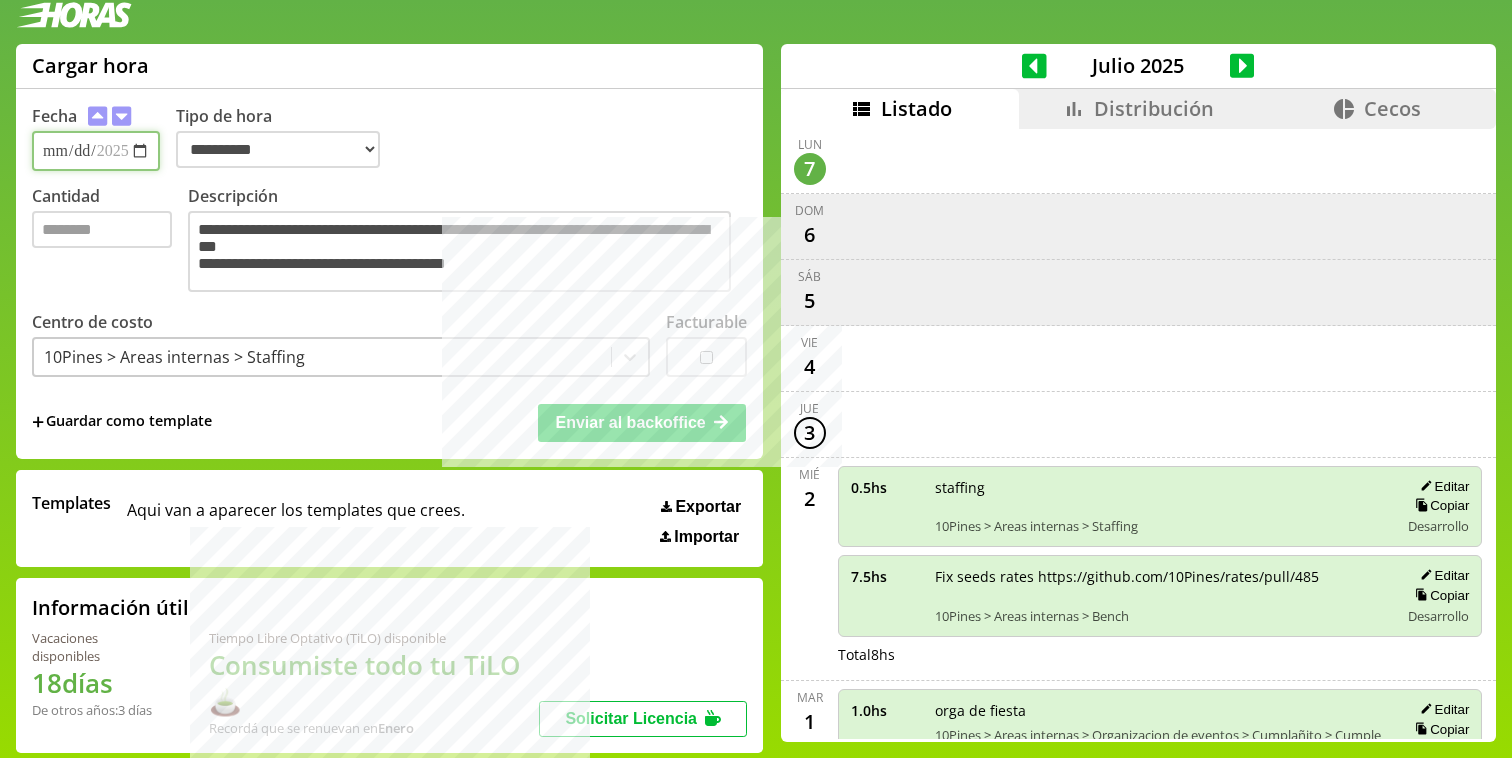 click on "Enviar al backoffice" at bounding box center (642, 423) 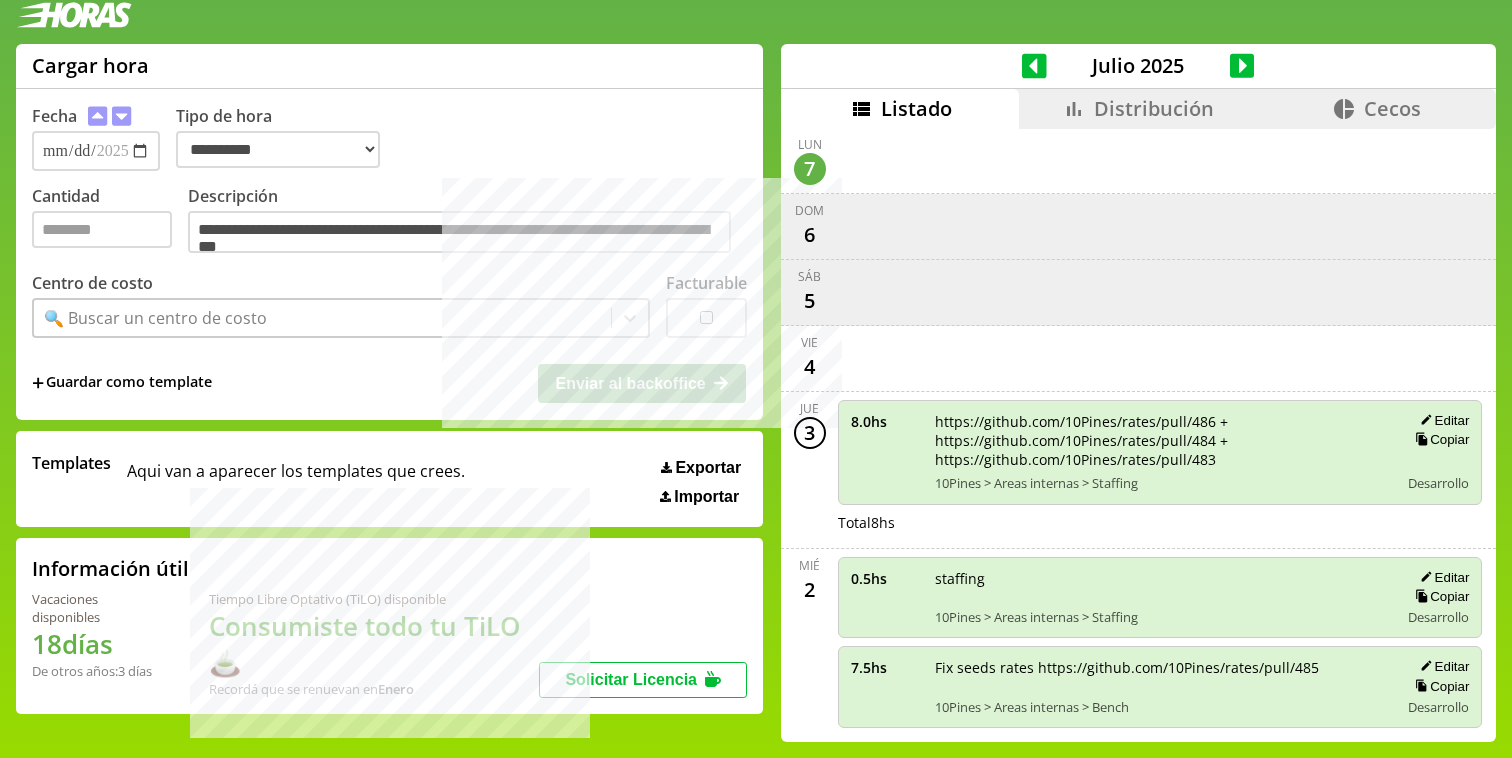 click on "Fix seeds rates https://github.com/10Pines/rates/pull/485" at bounding box center [1160, 440] 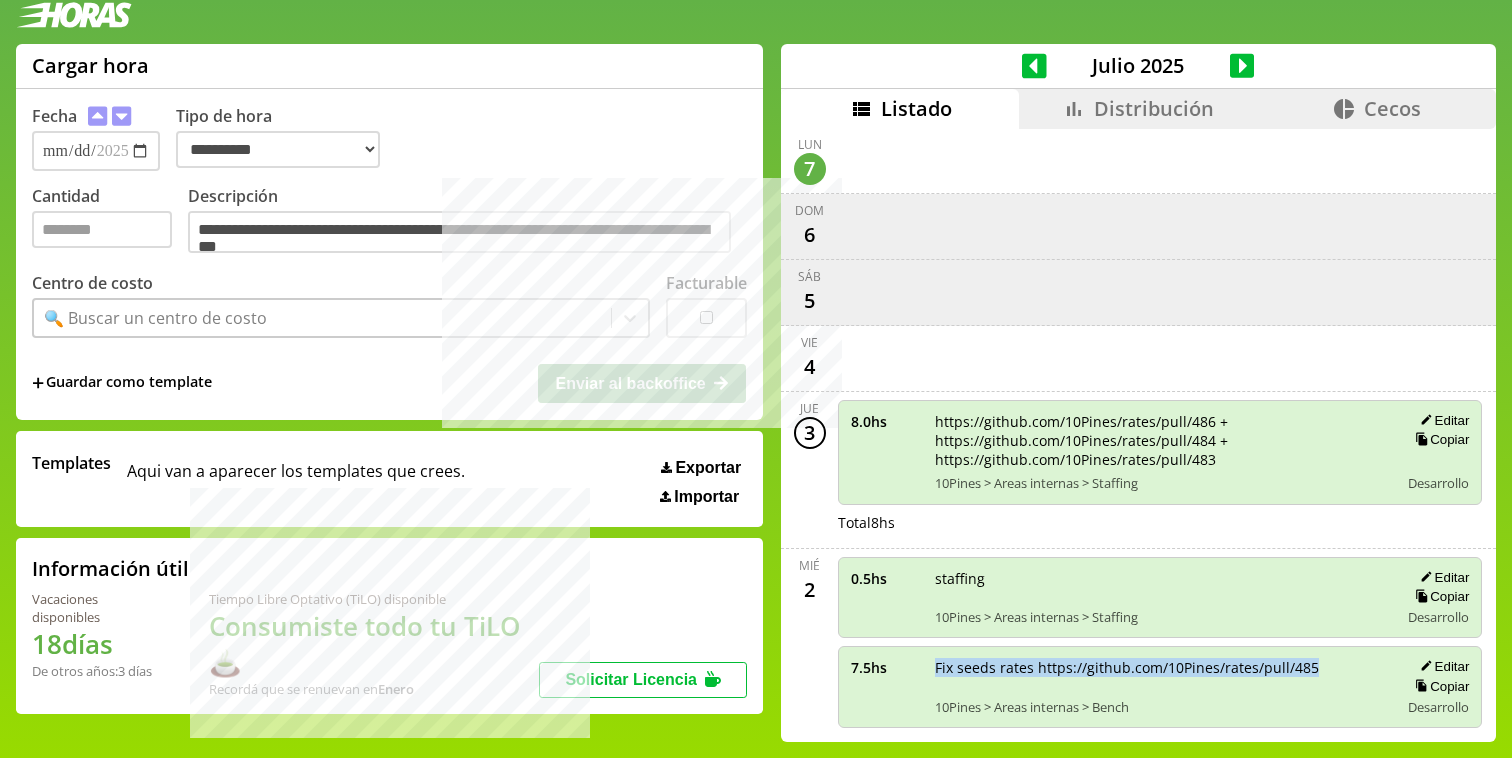 drag, startPoint x: 925, startPoint y: 653, endPoint x: 1271, endPoint y: 650, distance: 346.013 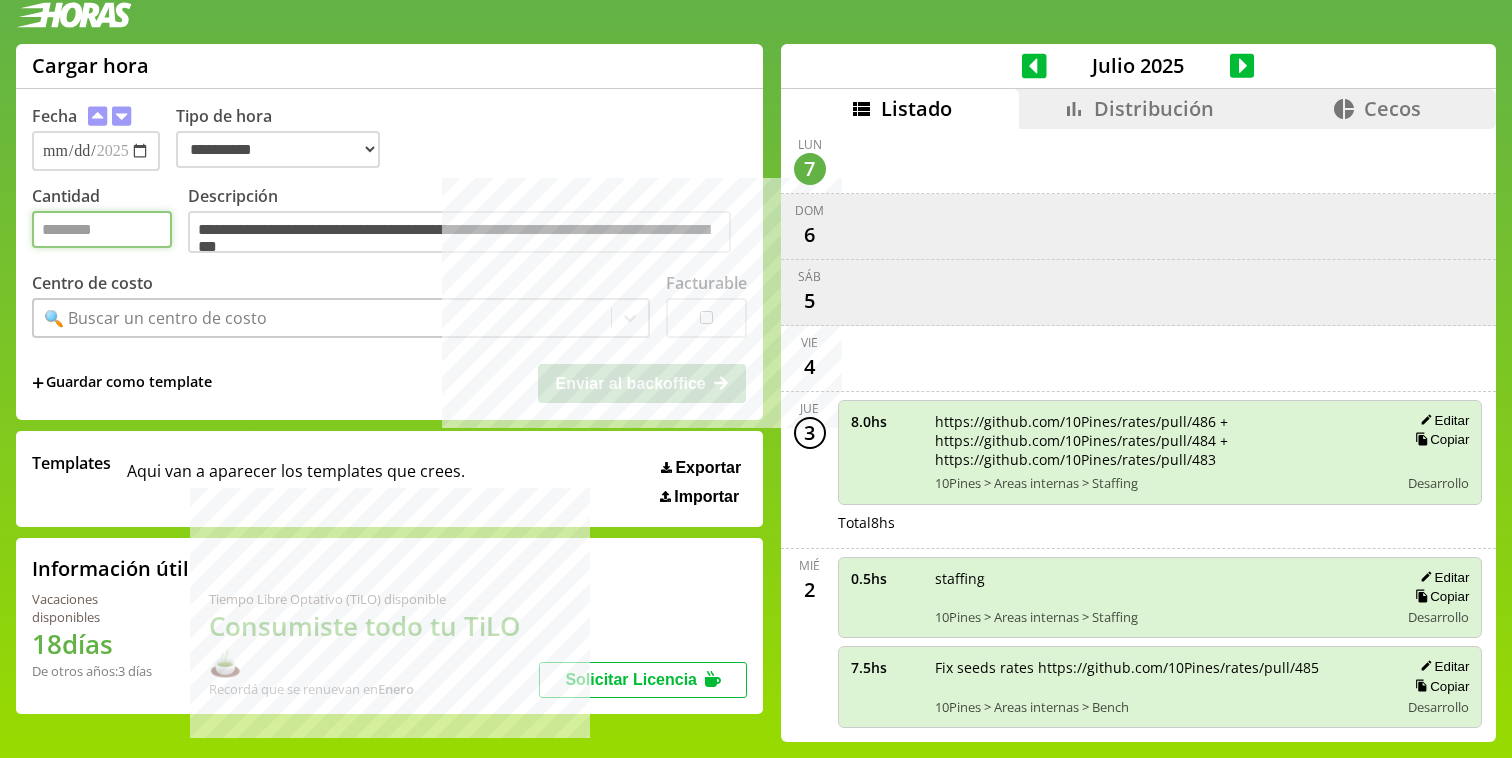 click on "Cantidad" at bounding box center [102, 229] 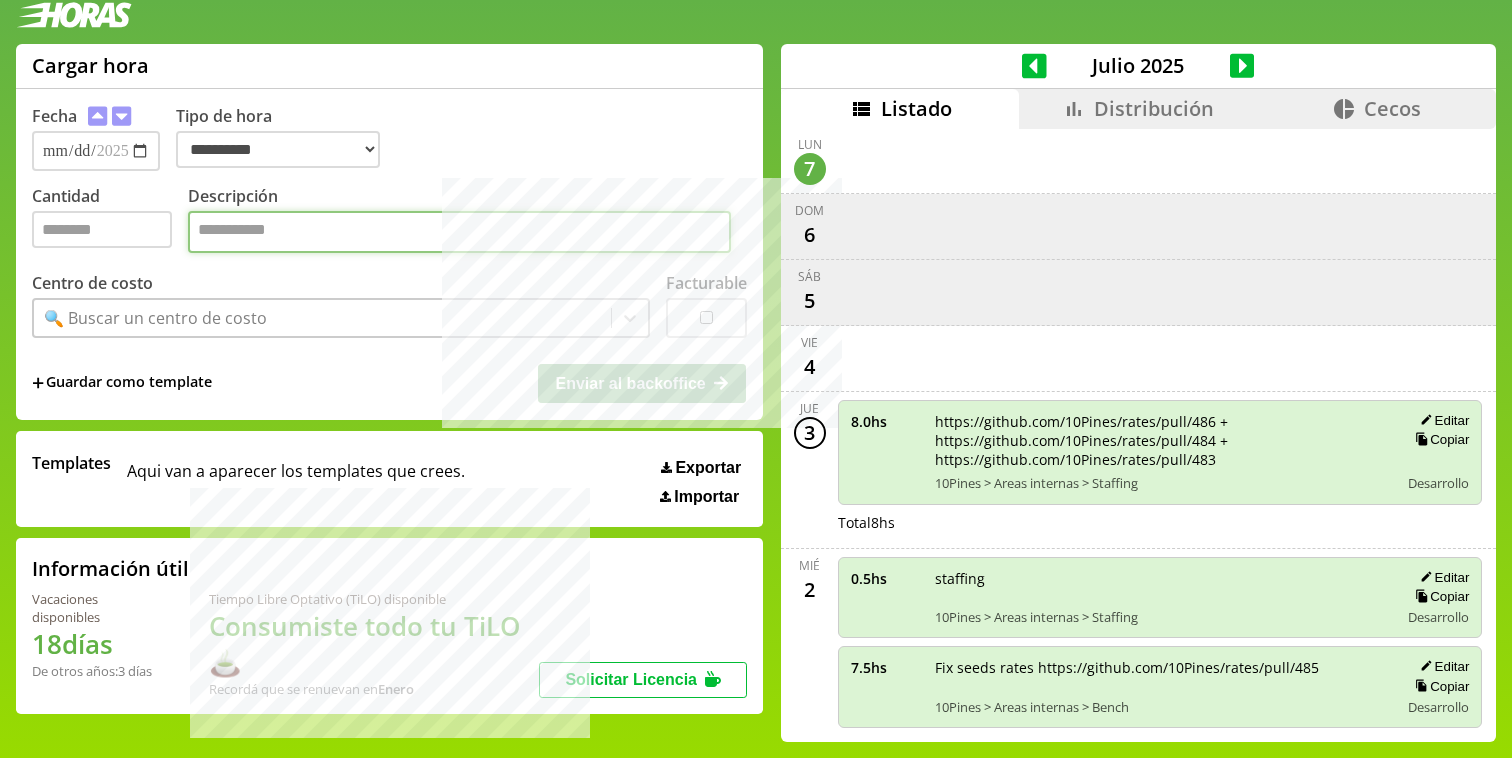 paste on "**********" 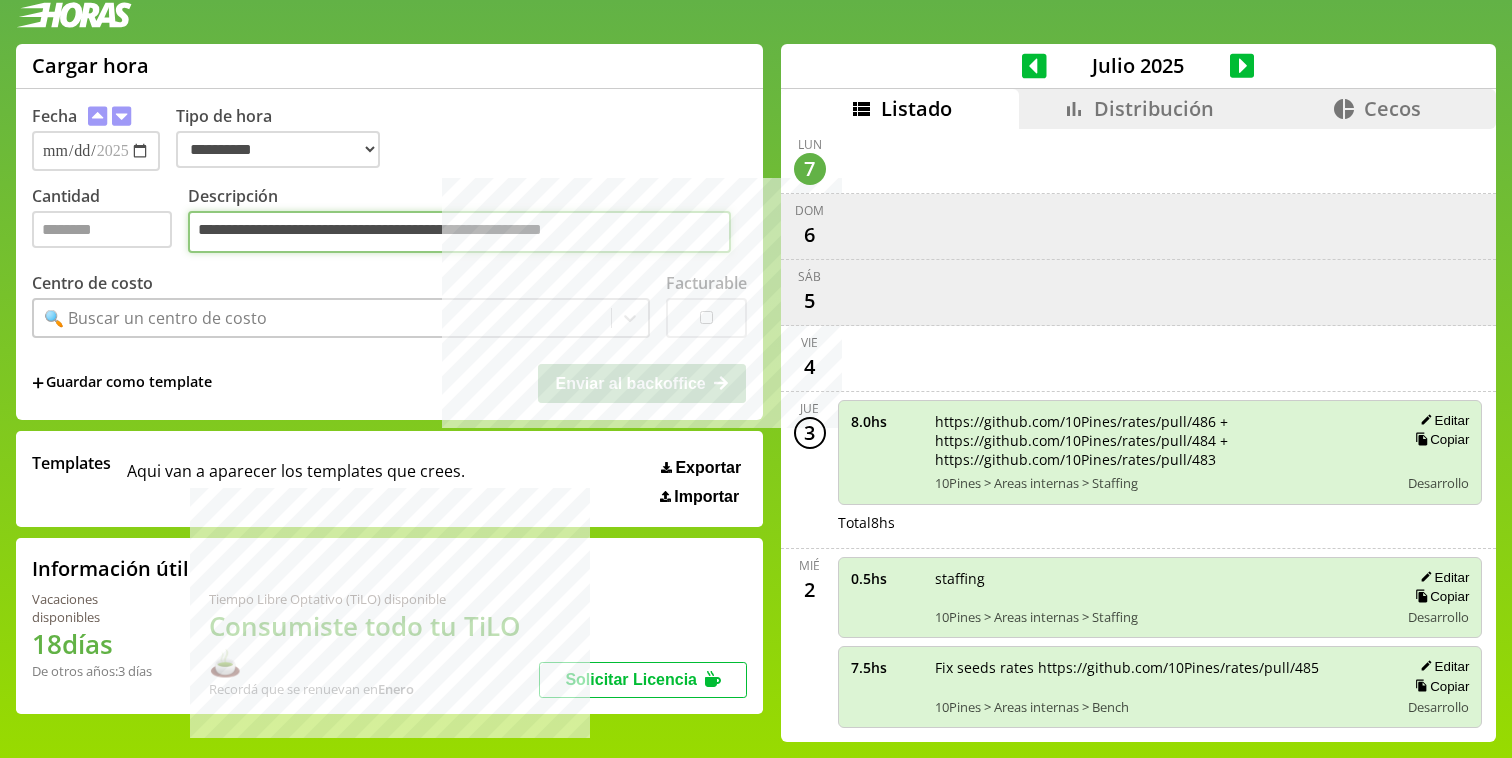 type on "**********" 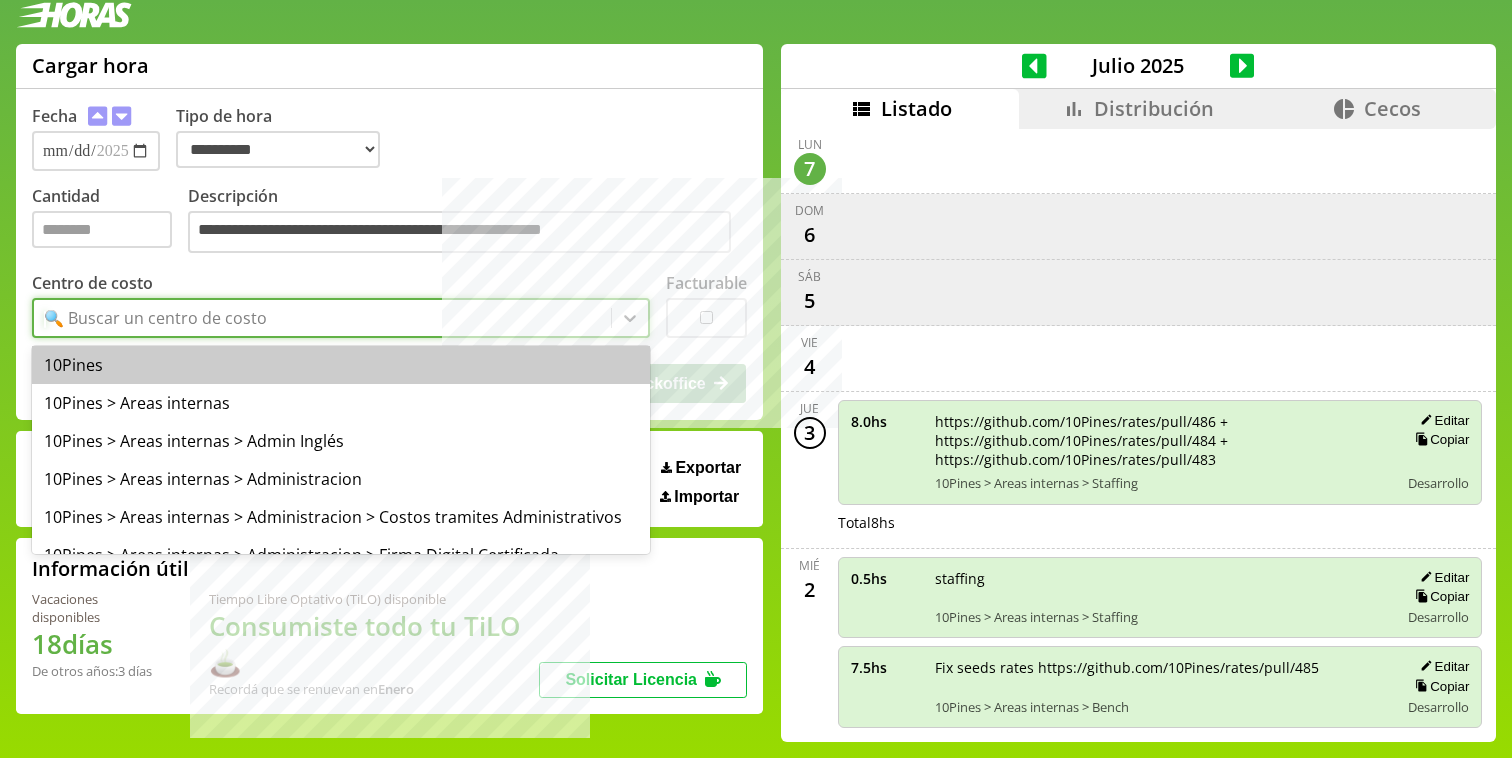 click on "🔍 Buscar un centro de costo" at bounding box center [155, 318] 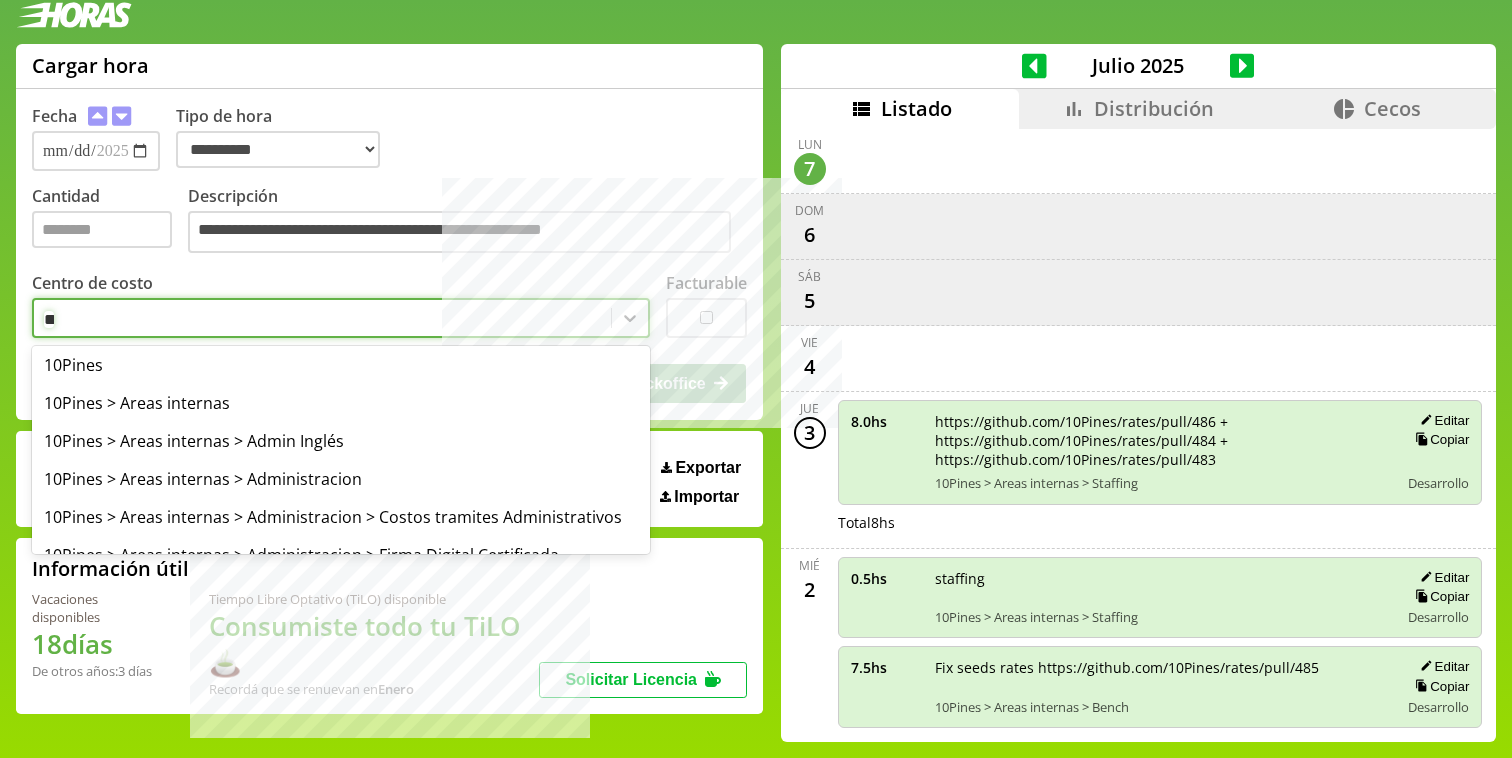 type on "***" 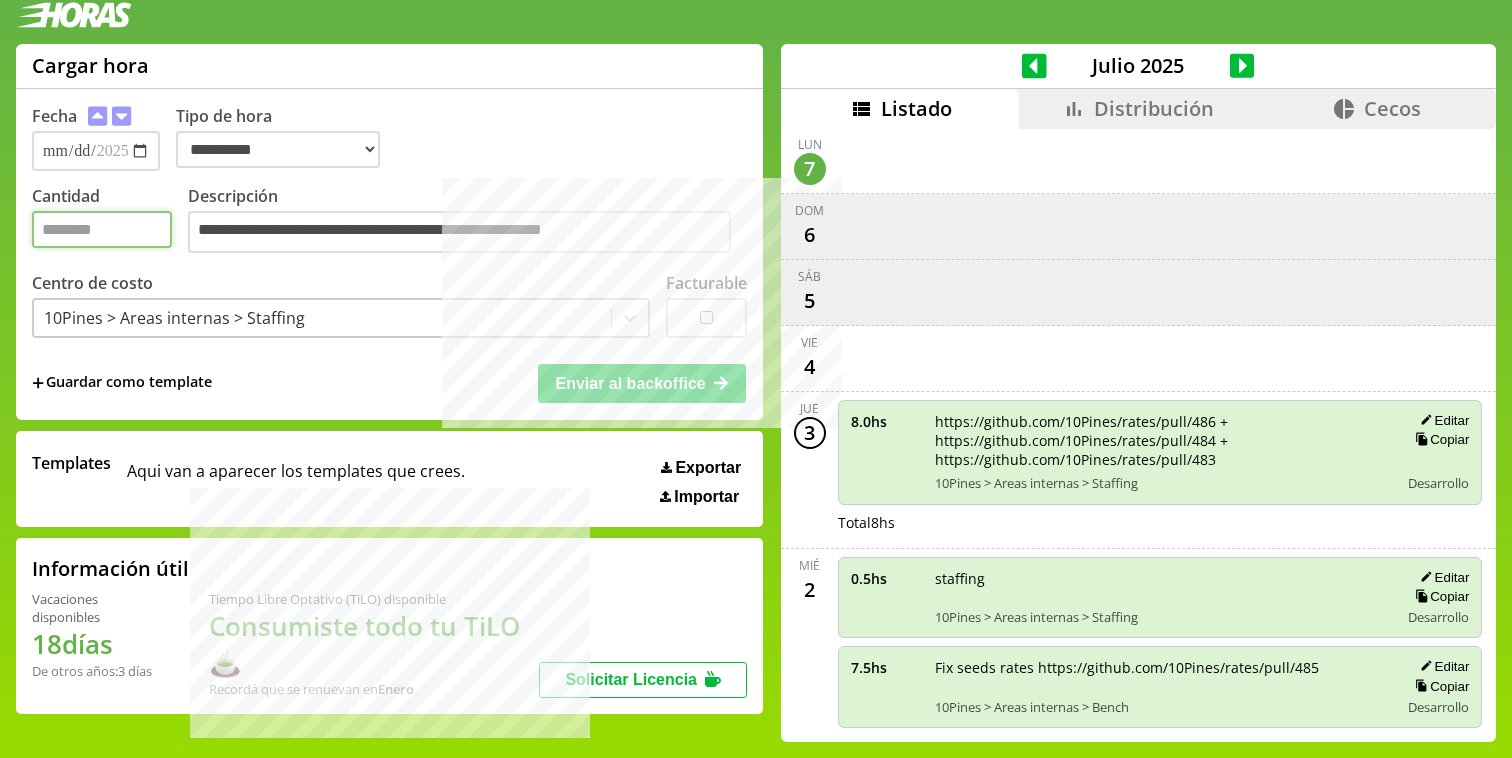click on "*" at bounding box center [102, 229] 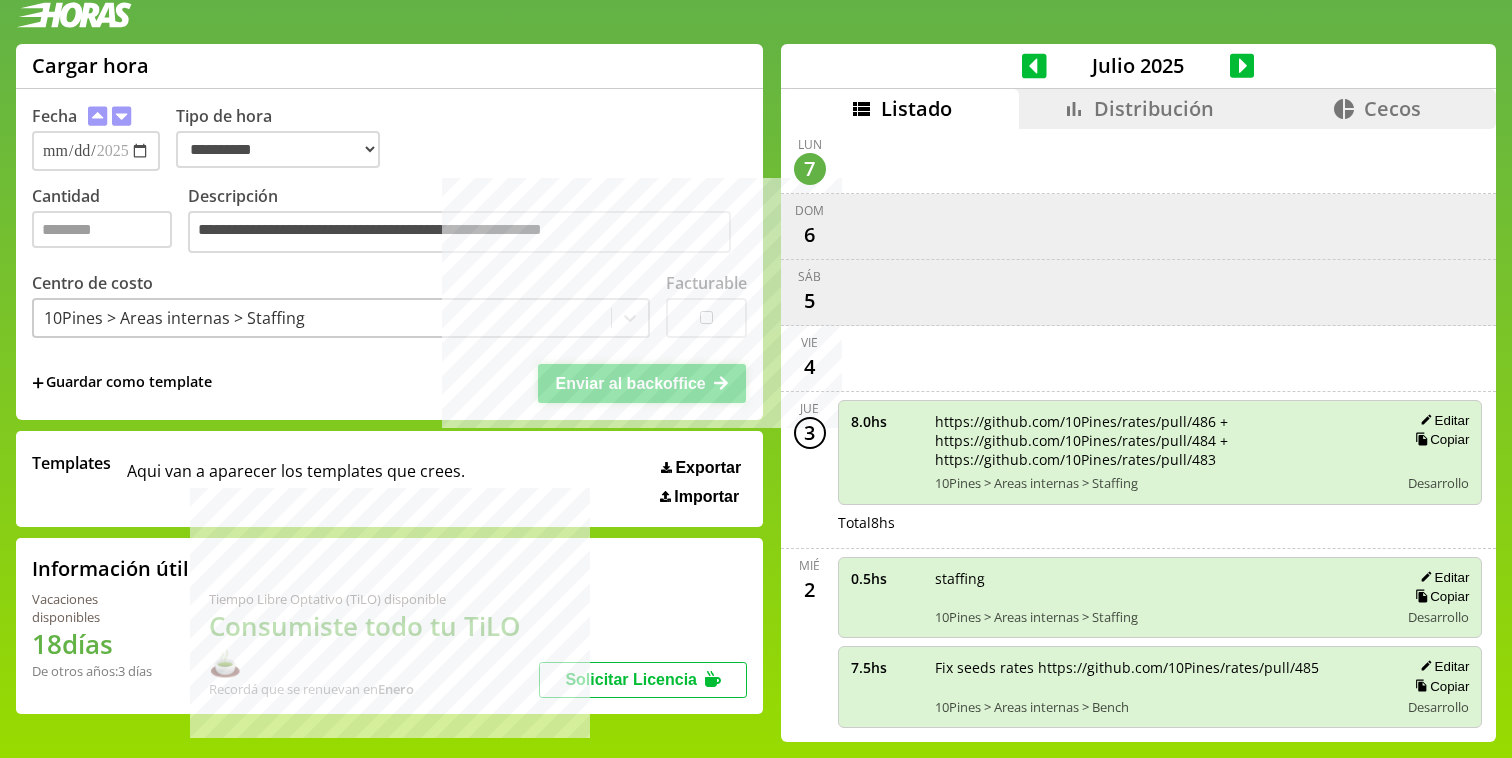 drag, startPoint x: 557, startPoint y: 385, endPoint x: 186, endPoint y: 292, distance: 382.47876 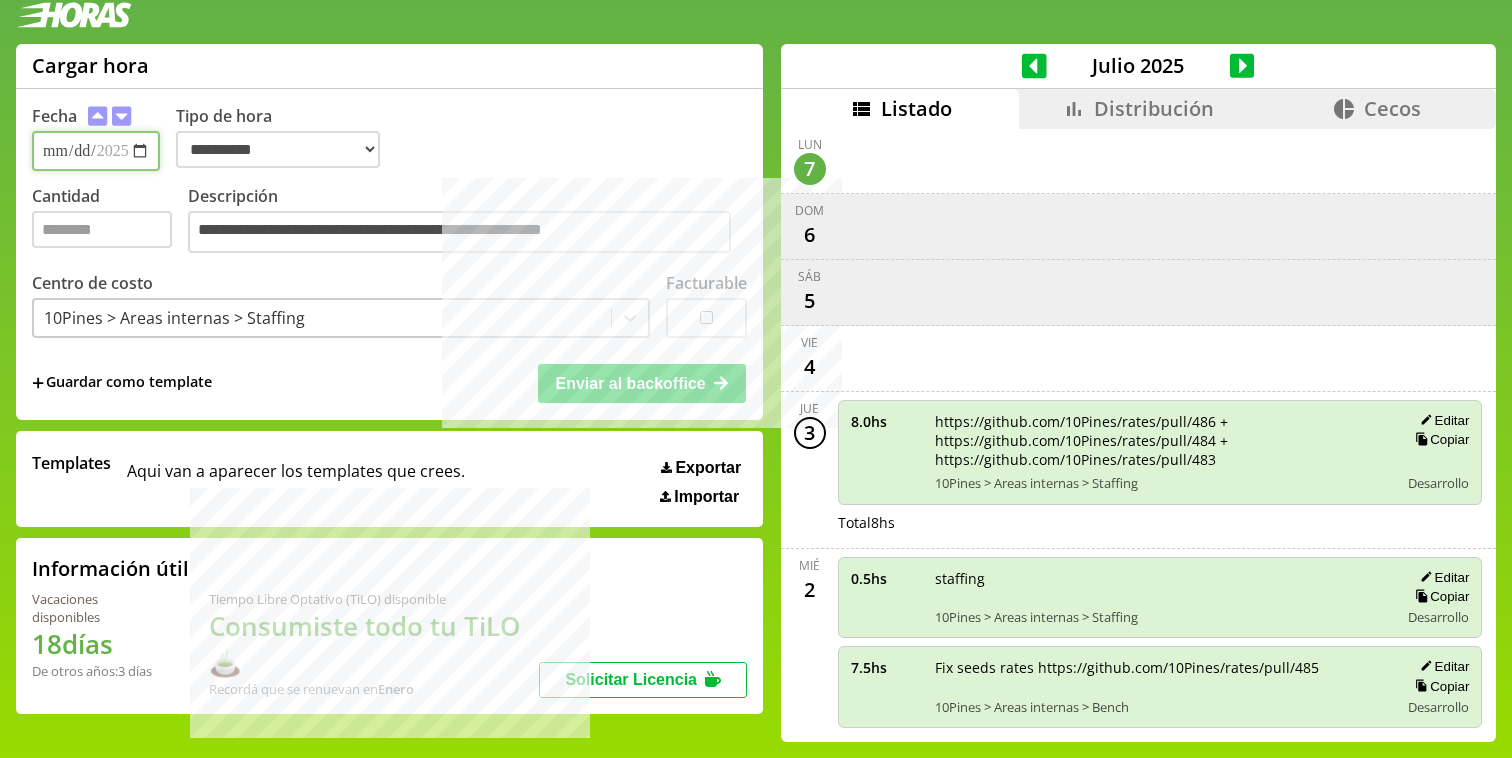 click on "**********" at bounding box center [96, 151] 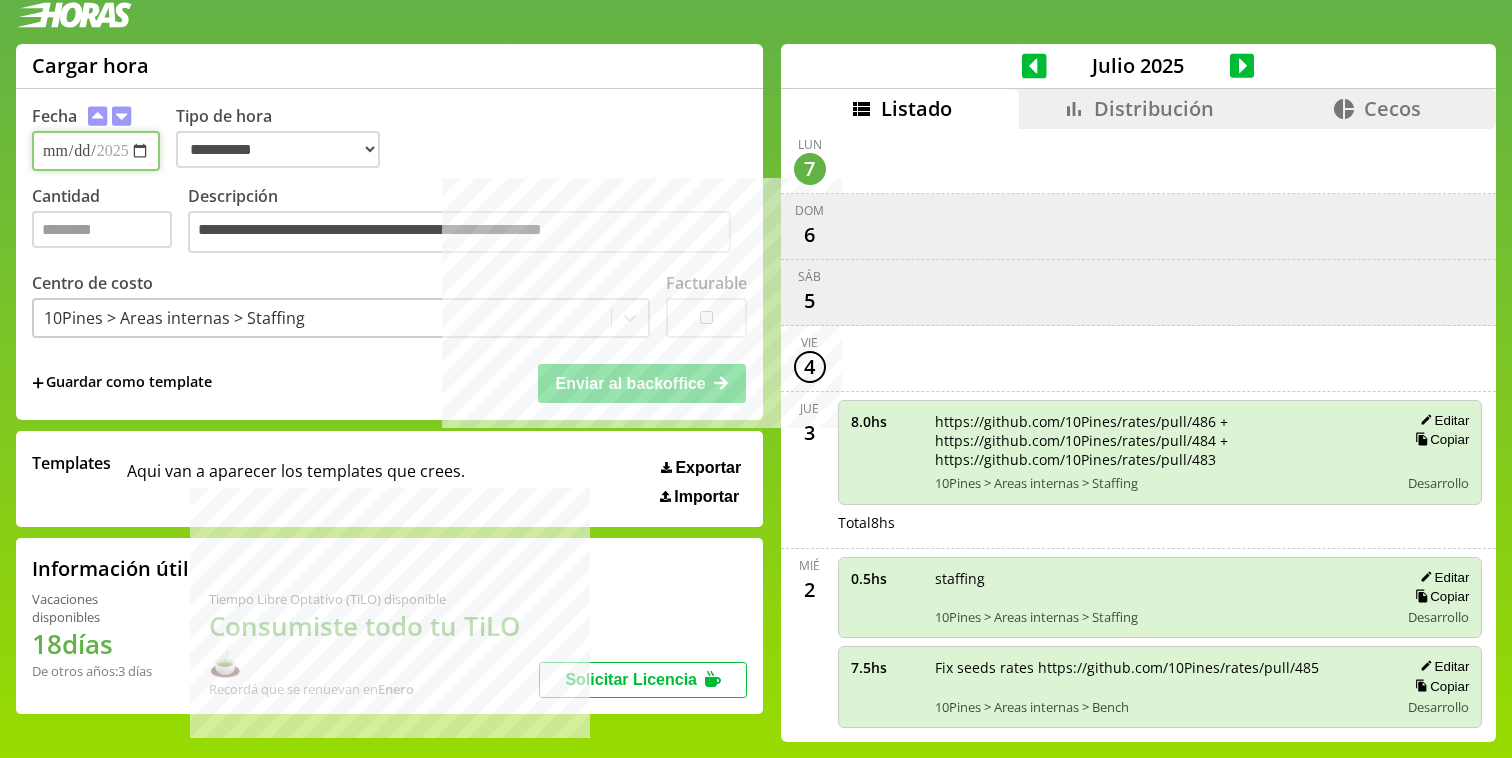 click on "Enviar al backoffice" at bounding box center [642, 383] 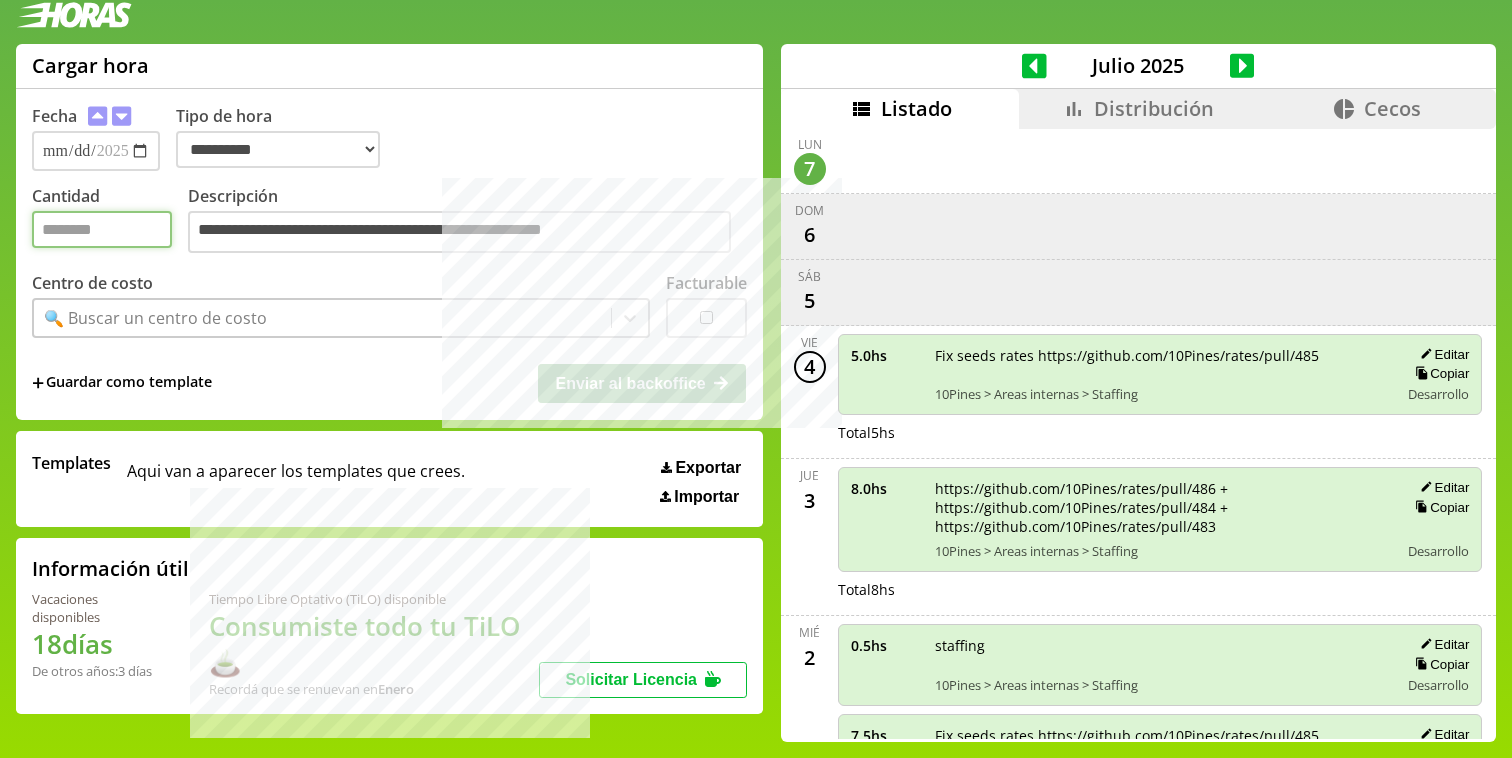 click on "Cantidad" at bounding box center [102, 229] 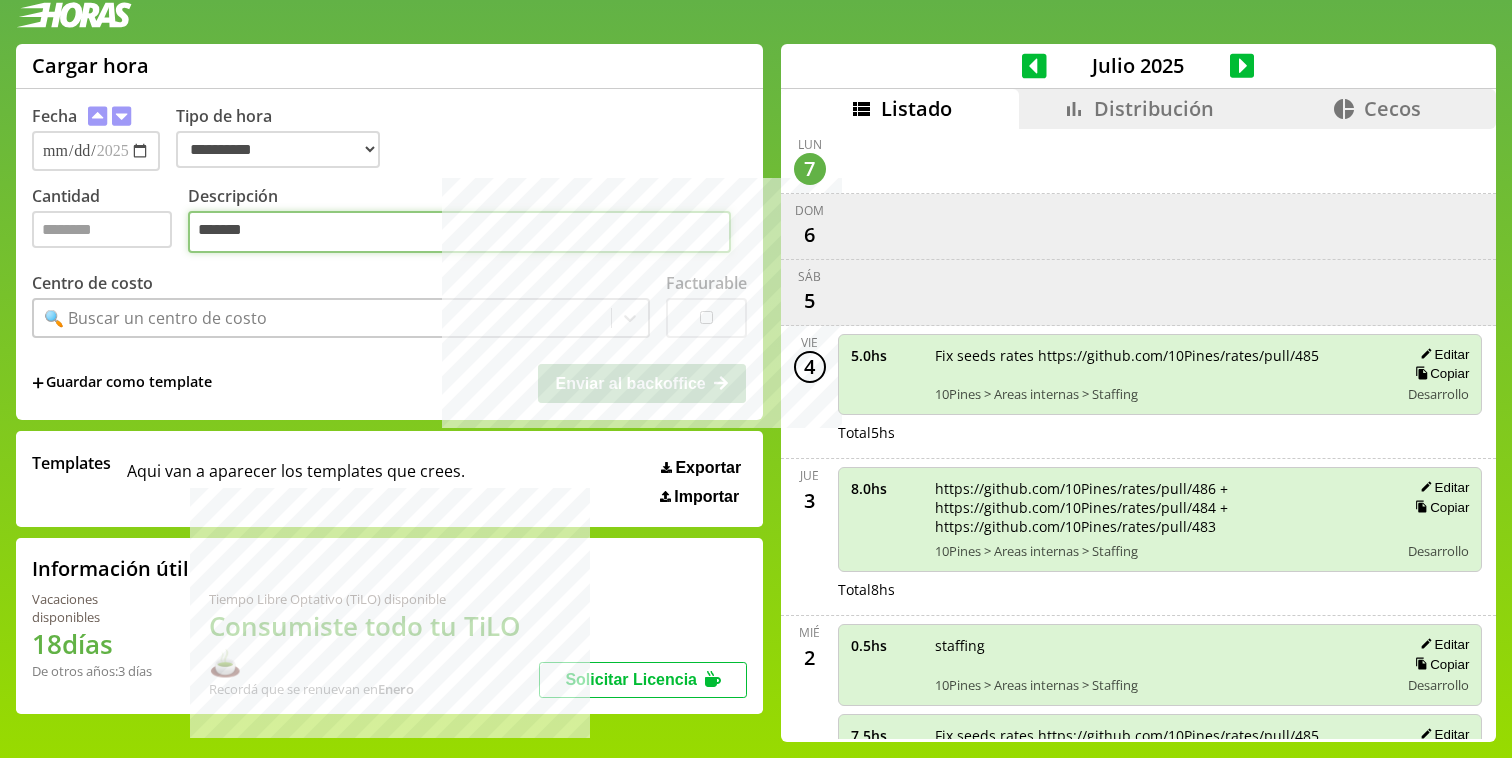 type on "*******" 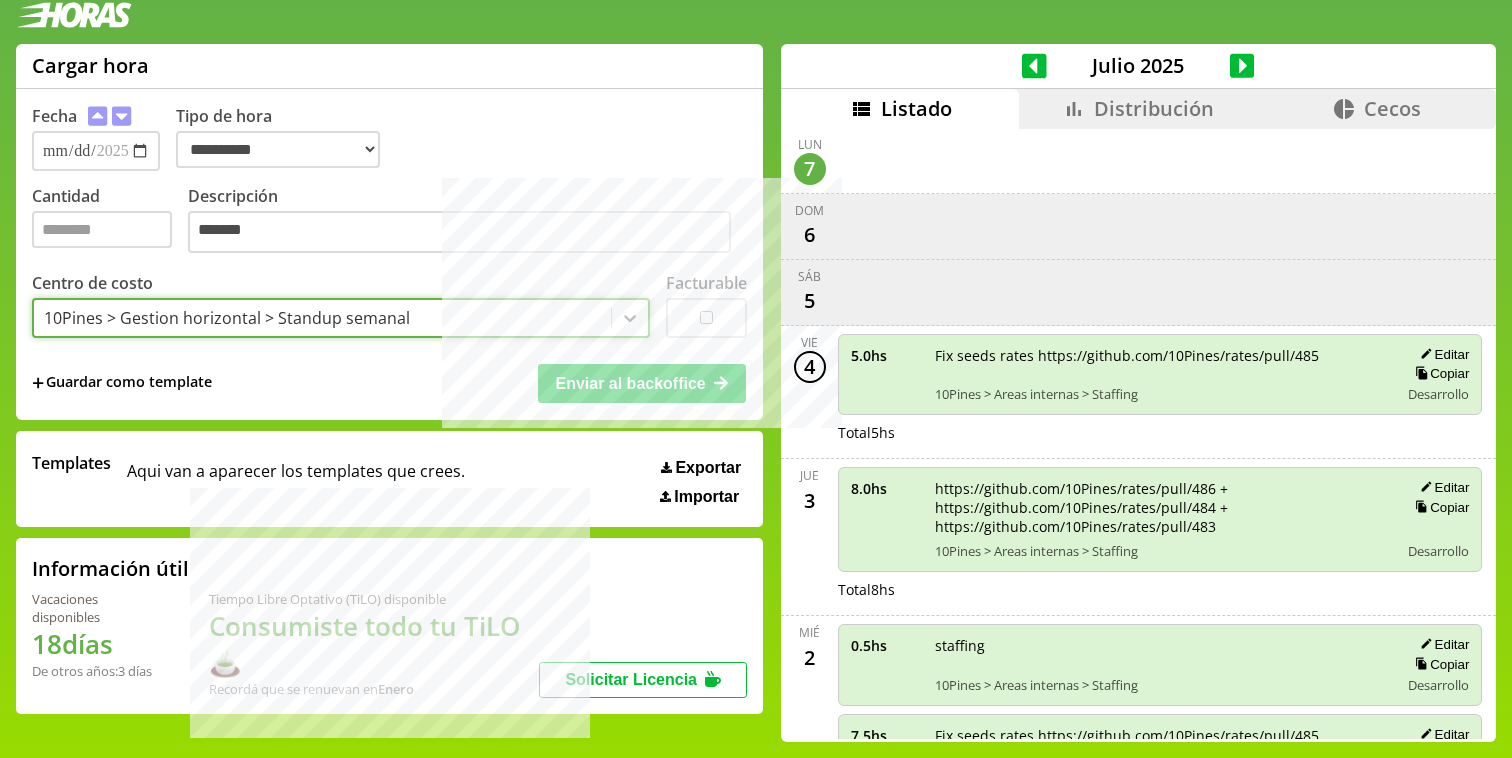 click on "Enviar al backoffice" at bounding box center (642, 383) 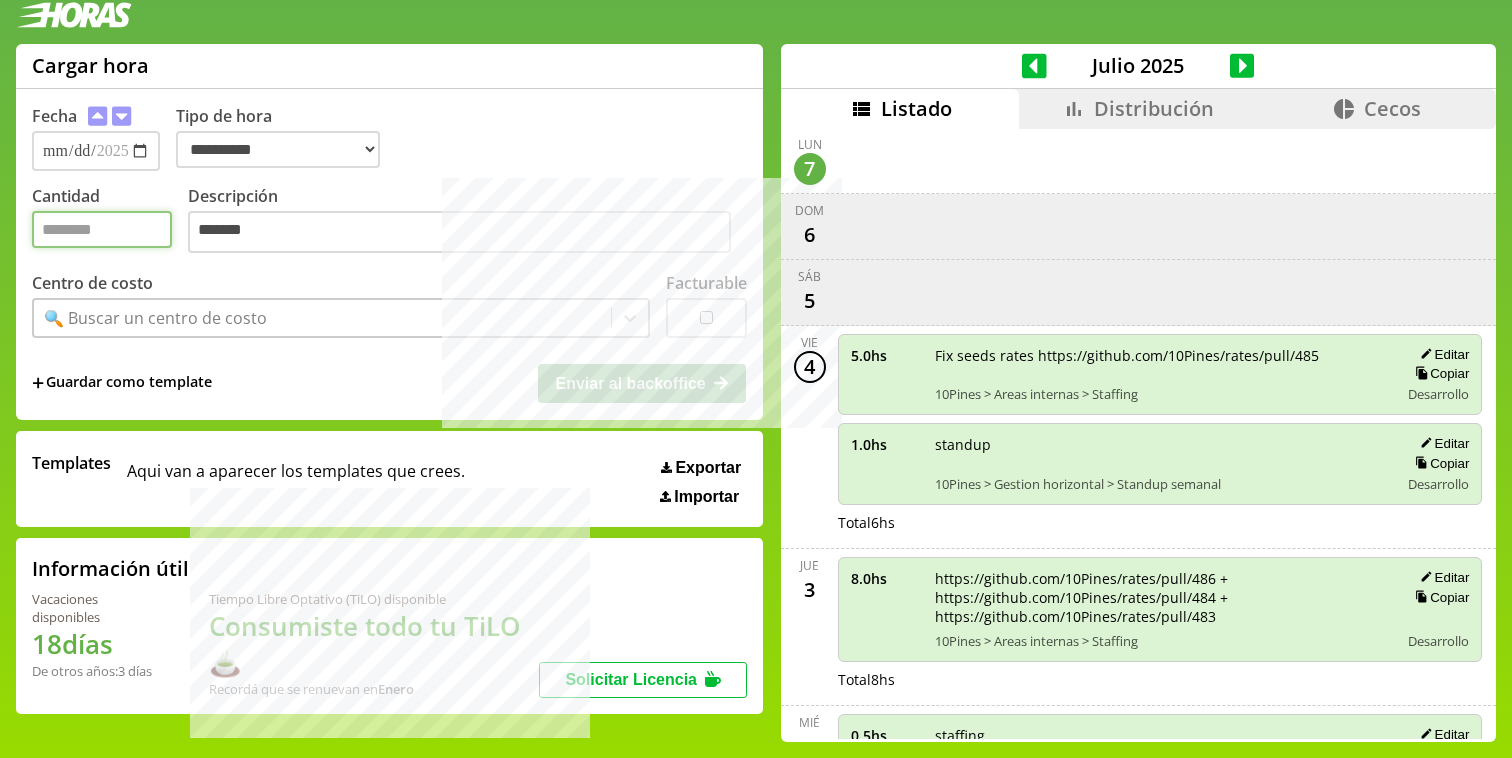 click on "Cantidad" at bounding box center (102, 229) 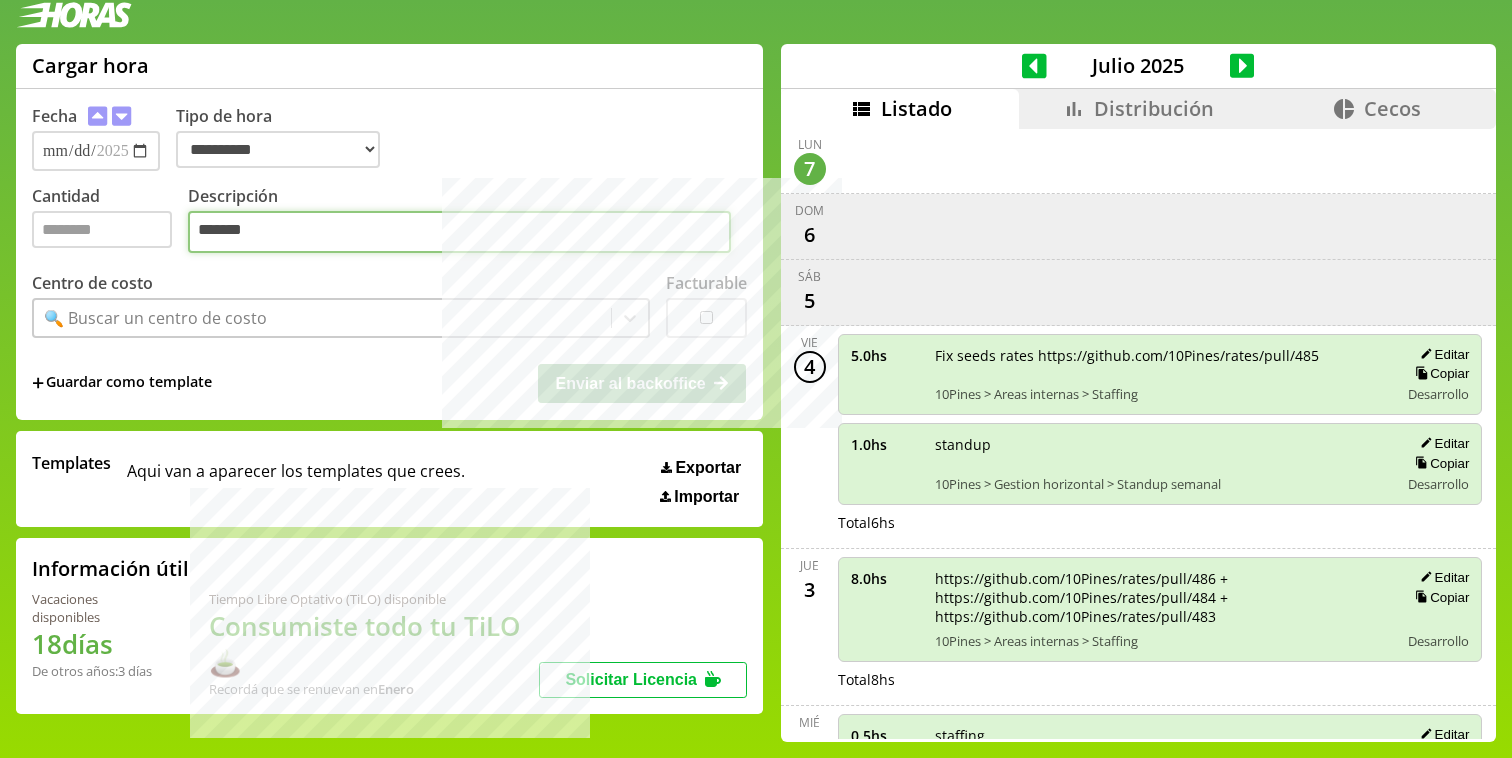 type 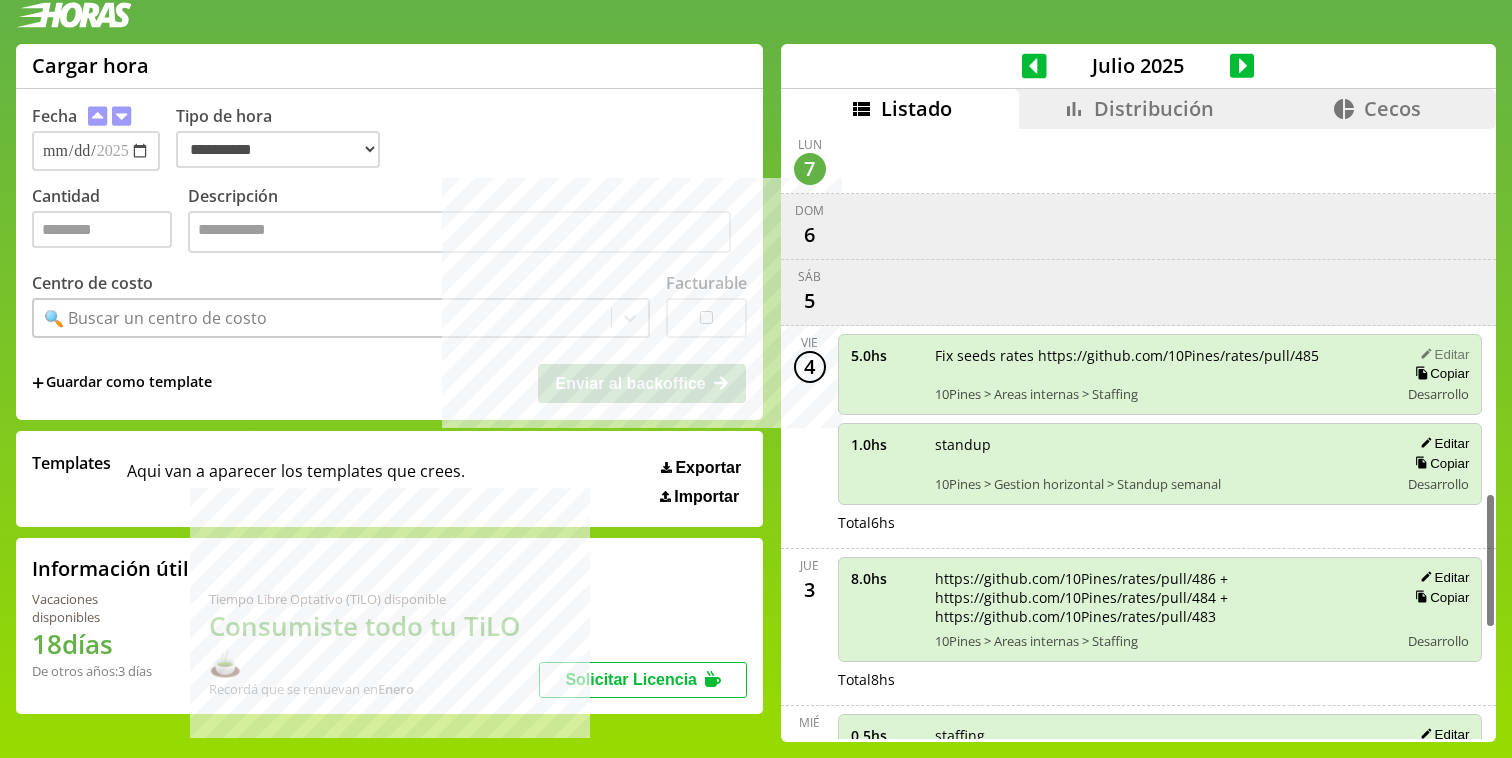 click on "Editar" at bounding box center (1441, 354) 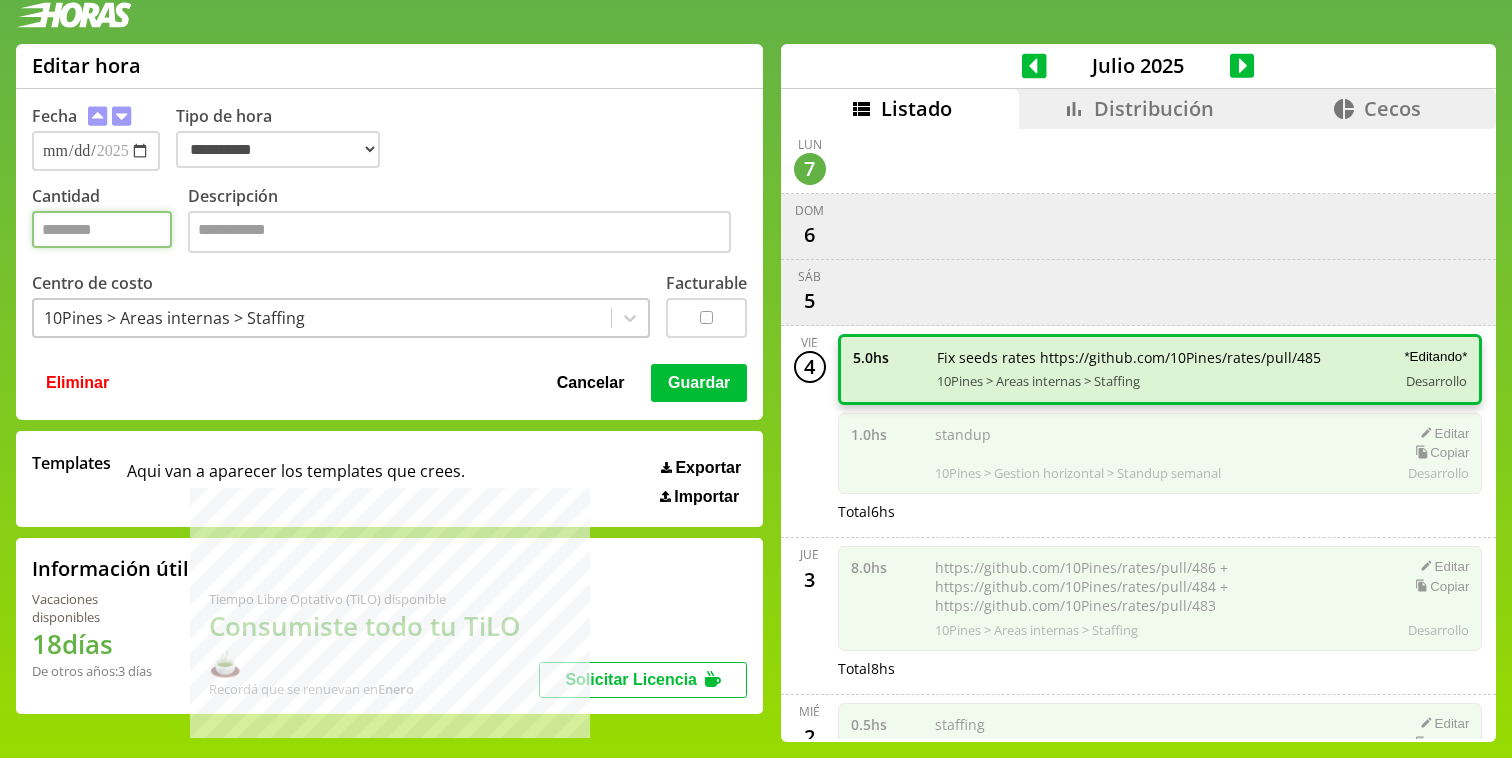 click on "*" at bounding box center [102, 229] 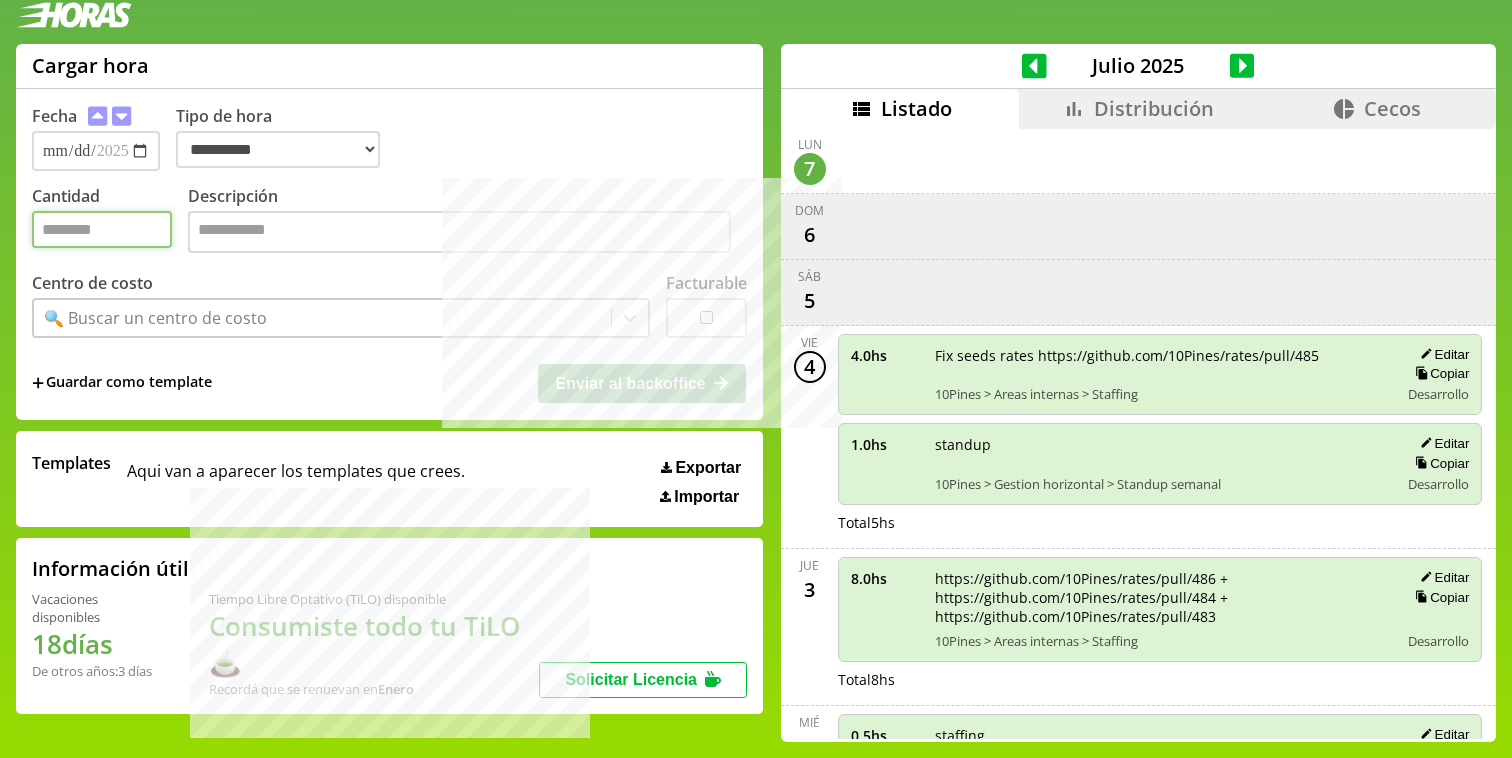 click on "Cantidad" at bounding box center (102, 229) 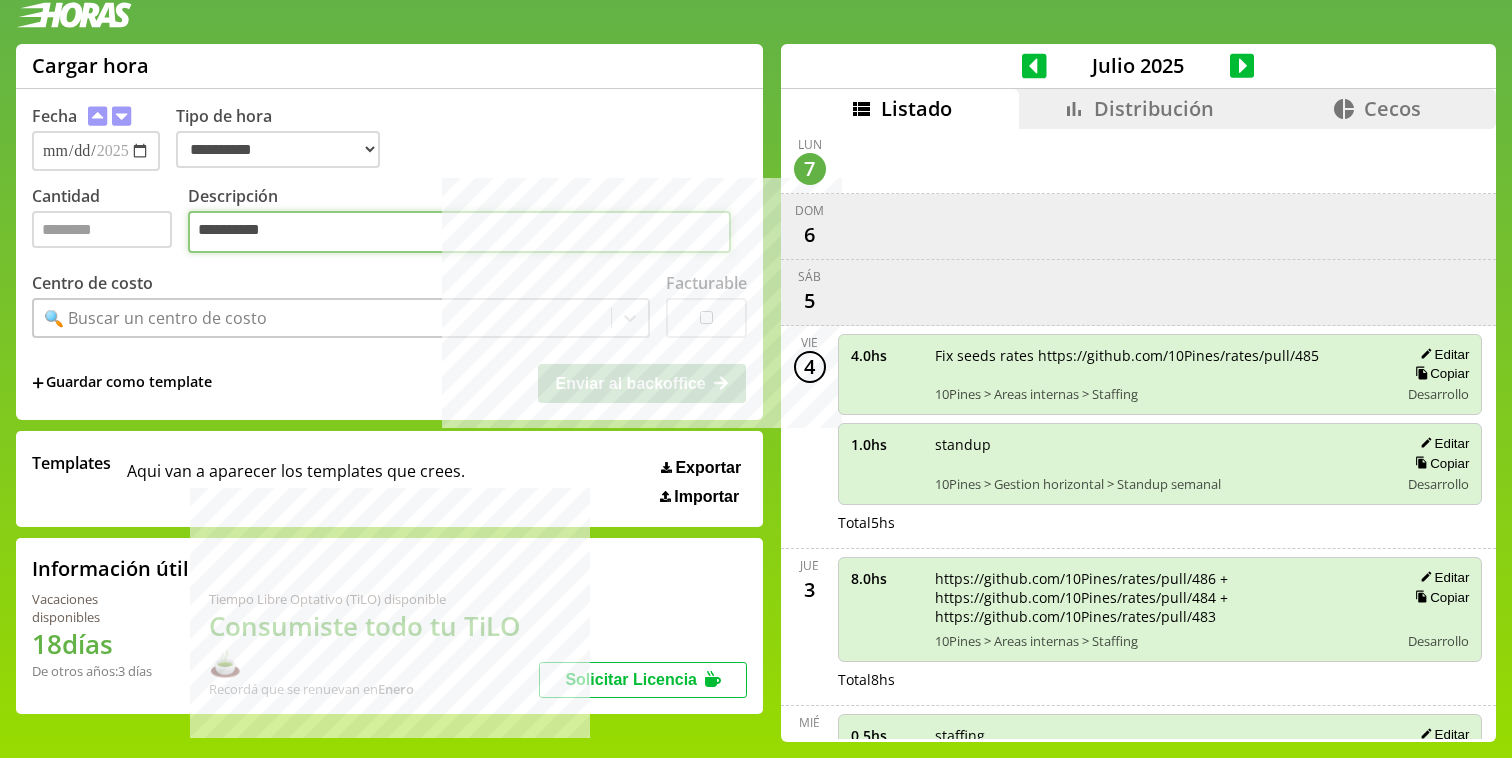 type on "**********" 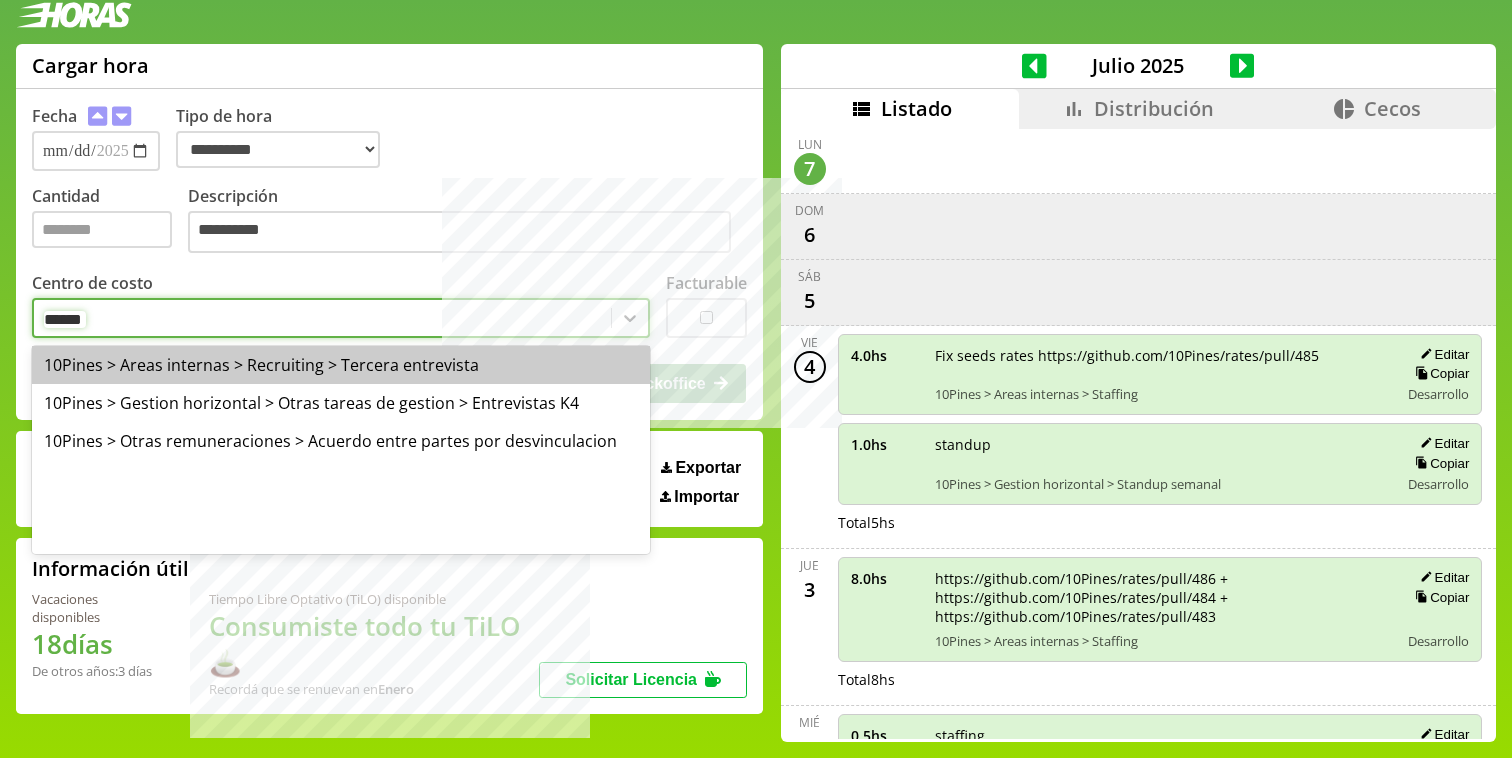 type on "*******" 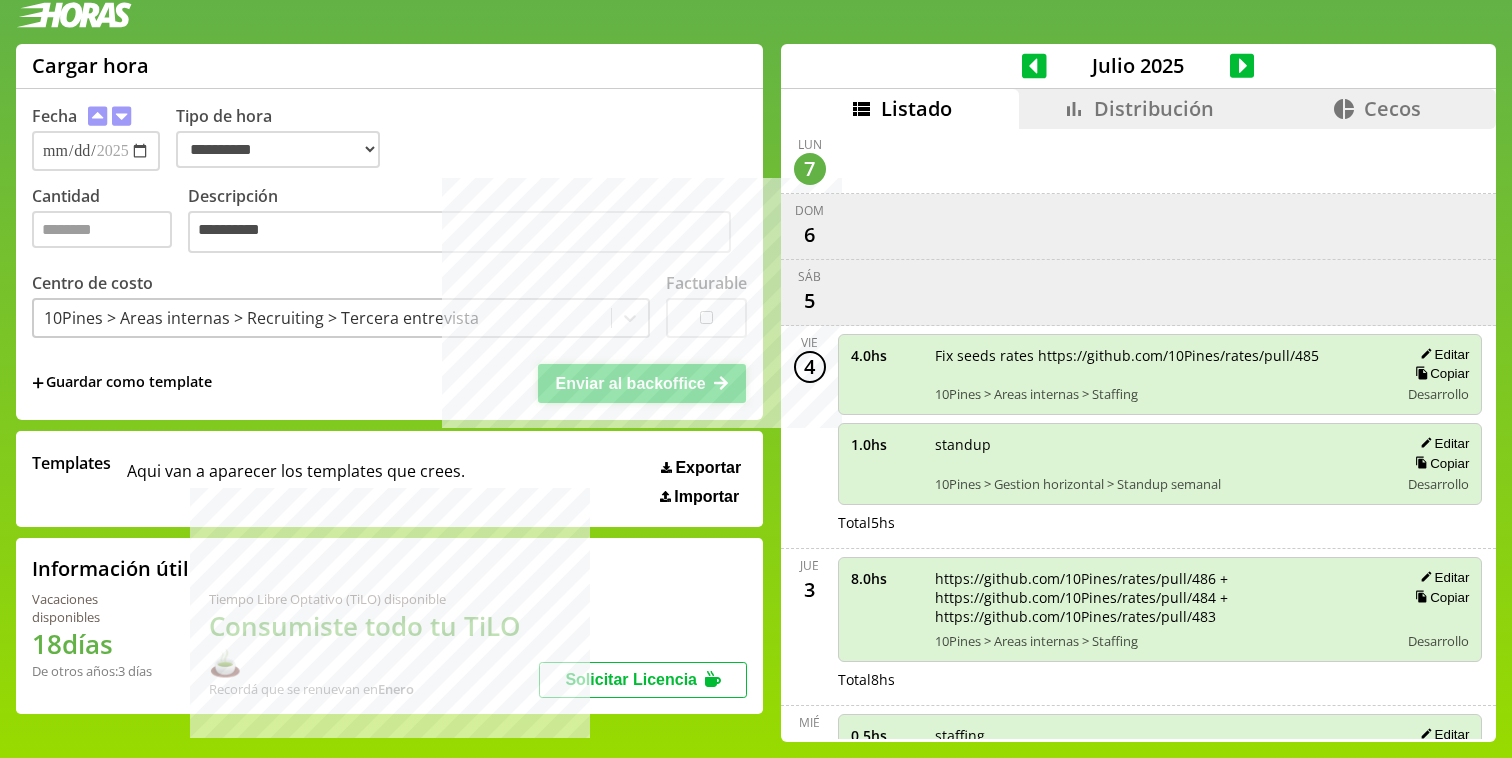 click on "Enviar al backoffice" at bounding box center (630, 383) 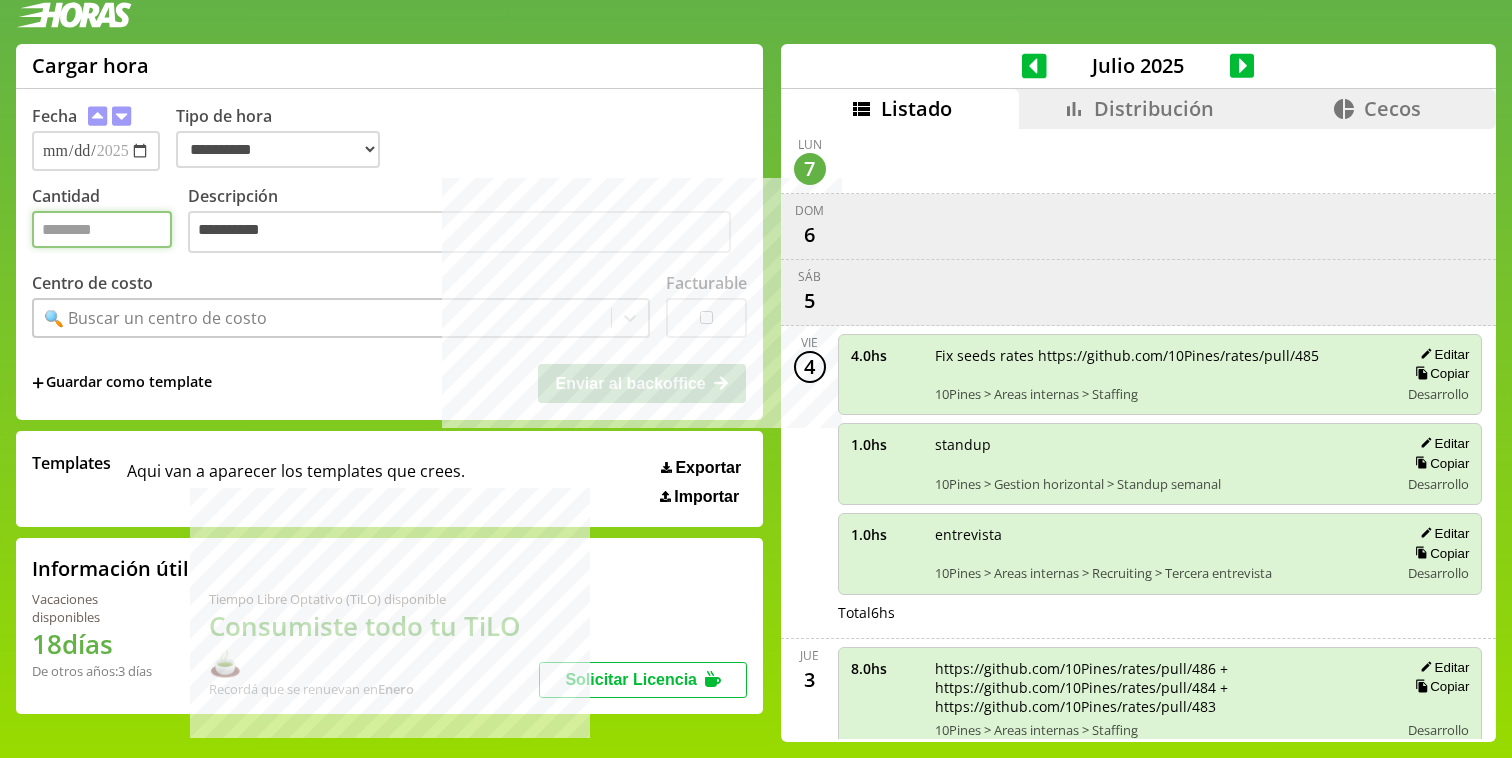 click on "Cantidad" at bounding box center (102, 229) 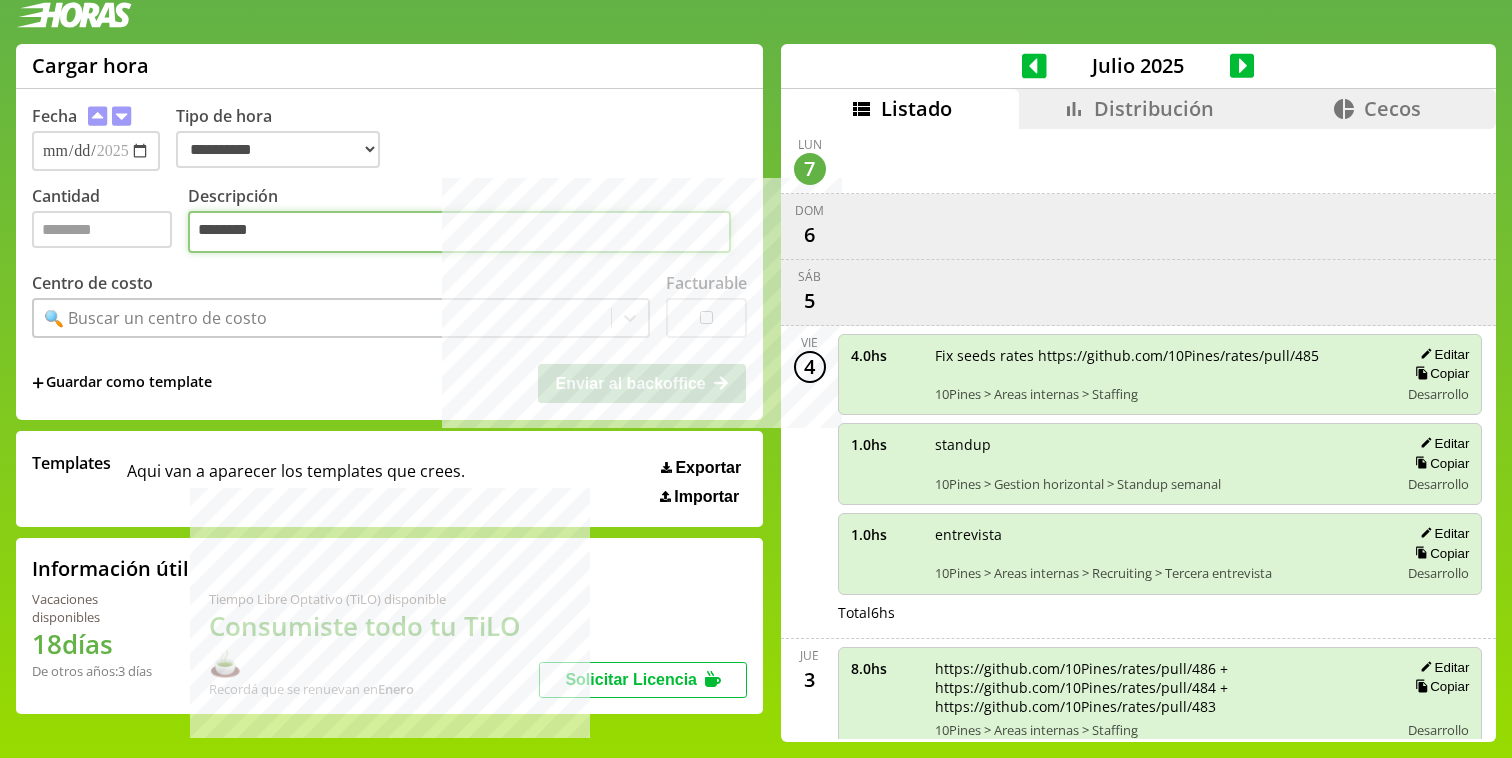 type on "********" 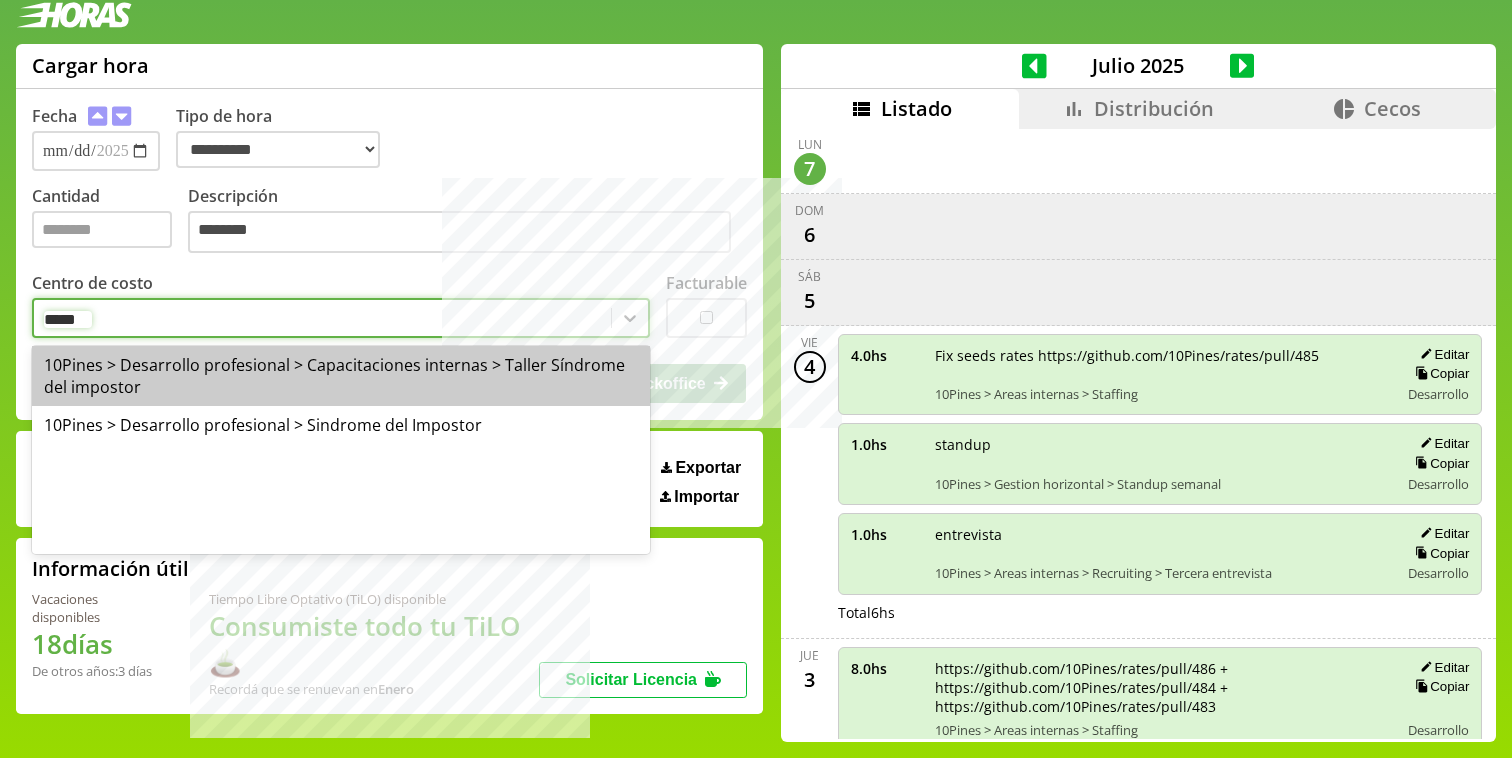 type on "******" 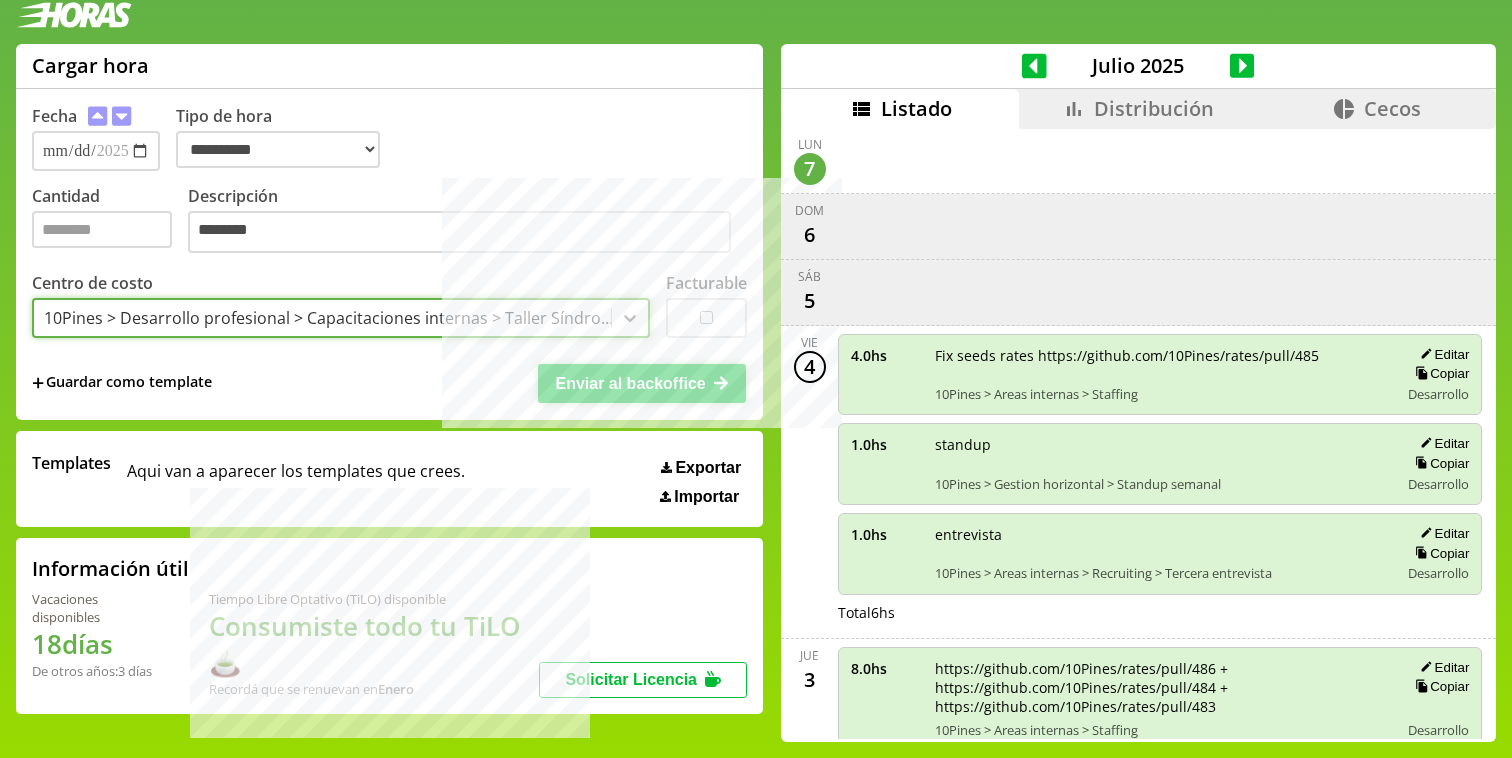 click on "Enviar al backoffice" at bounding box center (630, 383) 